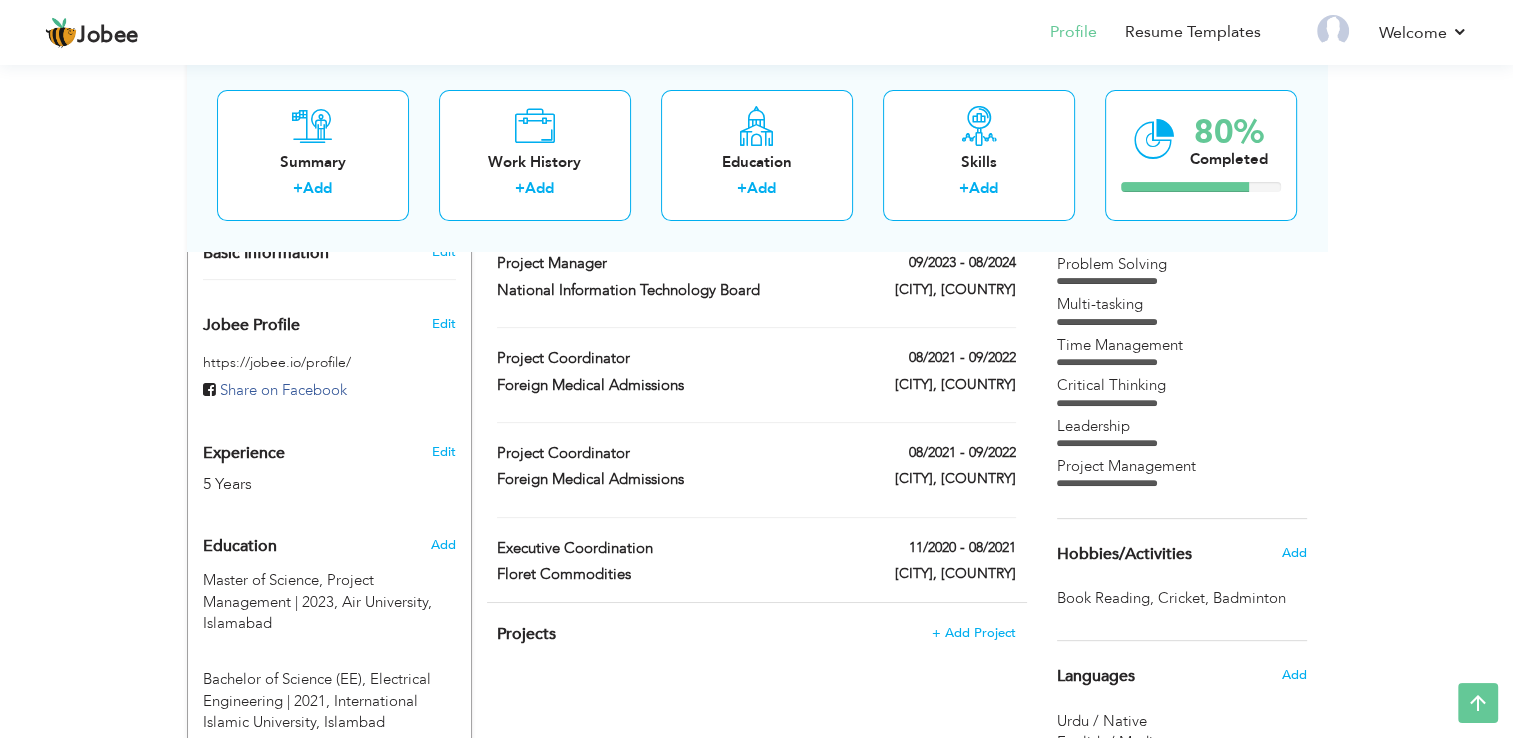 scroll, scrollTop: 0, scrollLeft: 0, axis: both 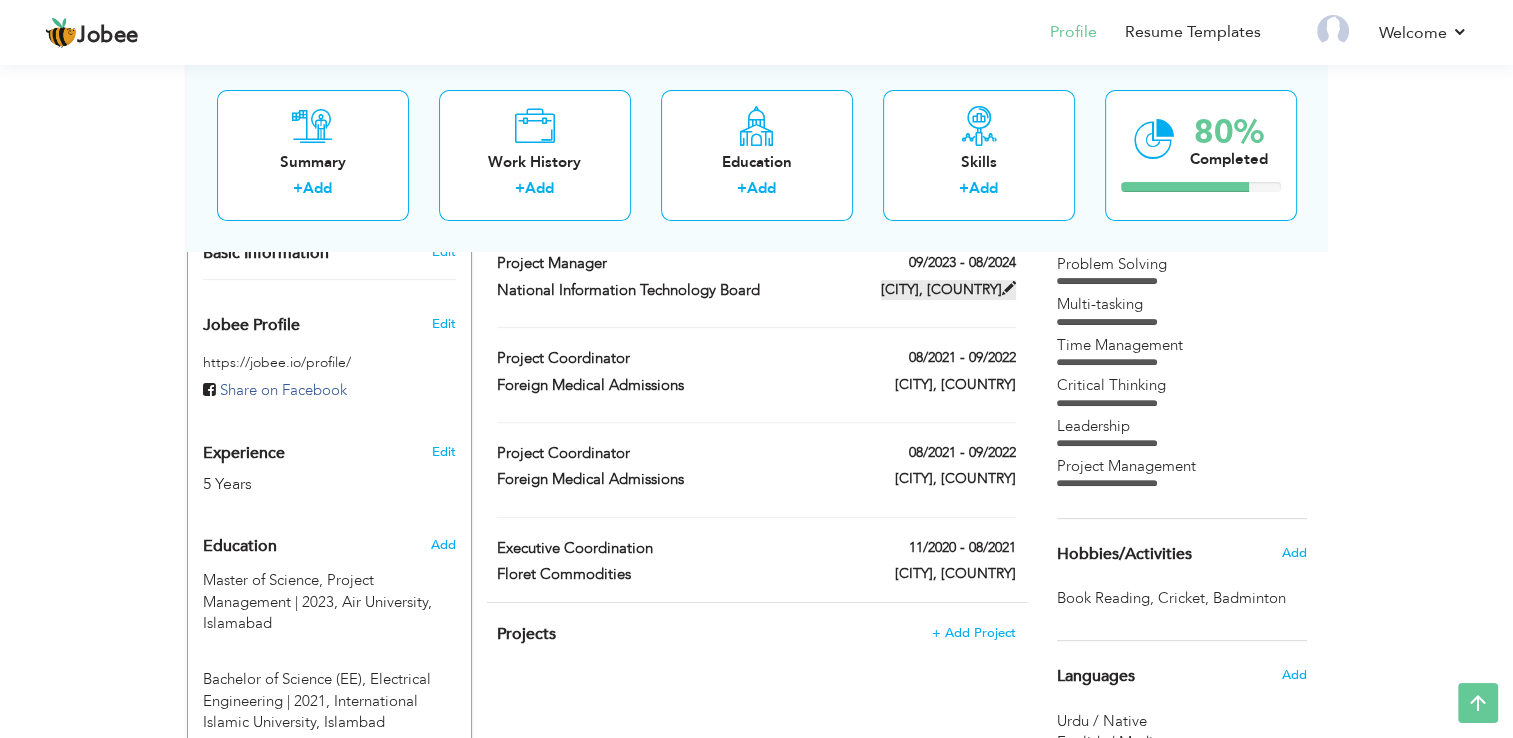 click at bounding box center [1009, 288] 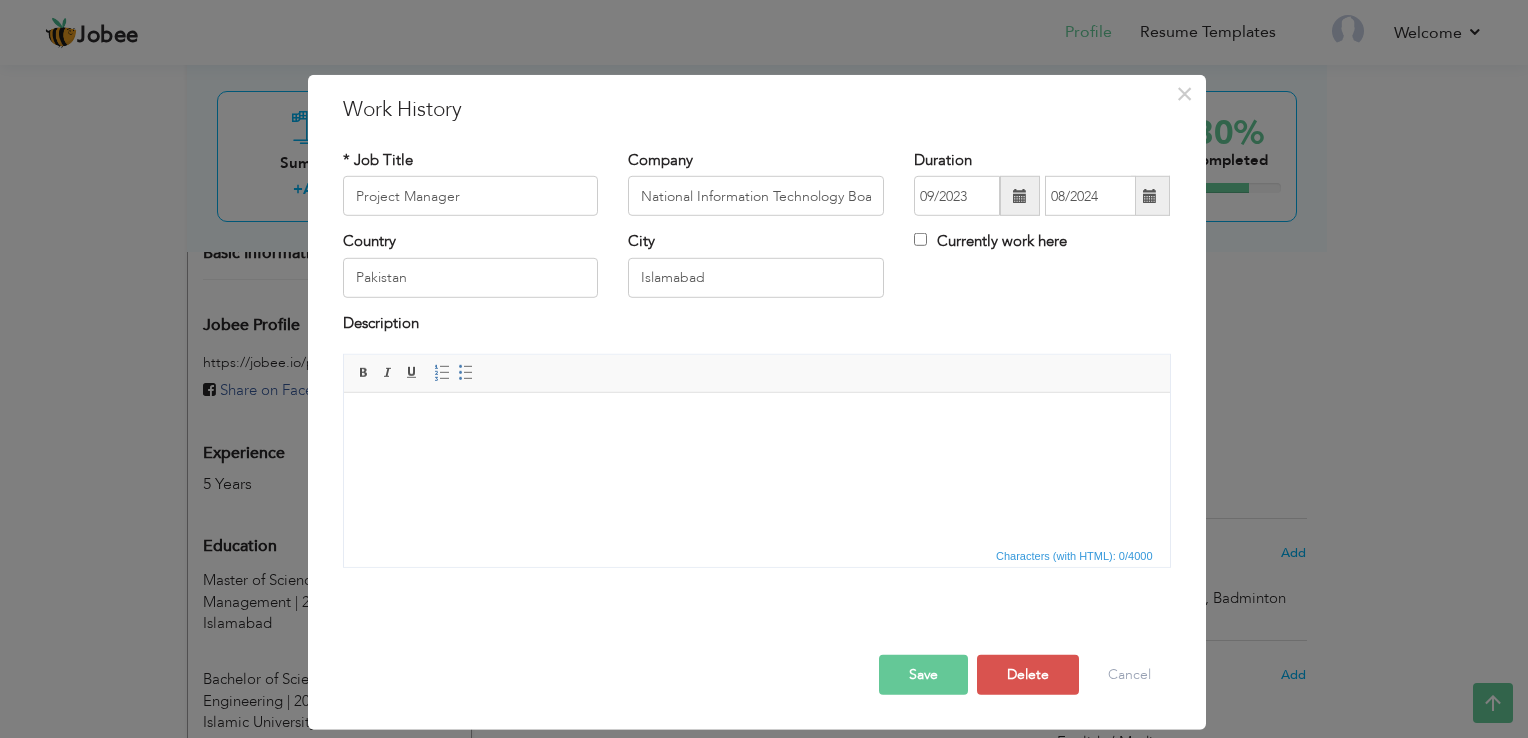 click at bounding box center [756, 393] 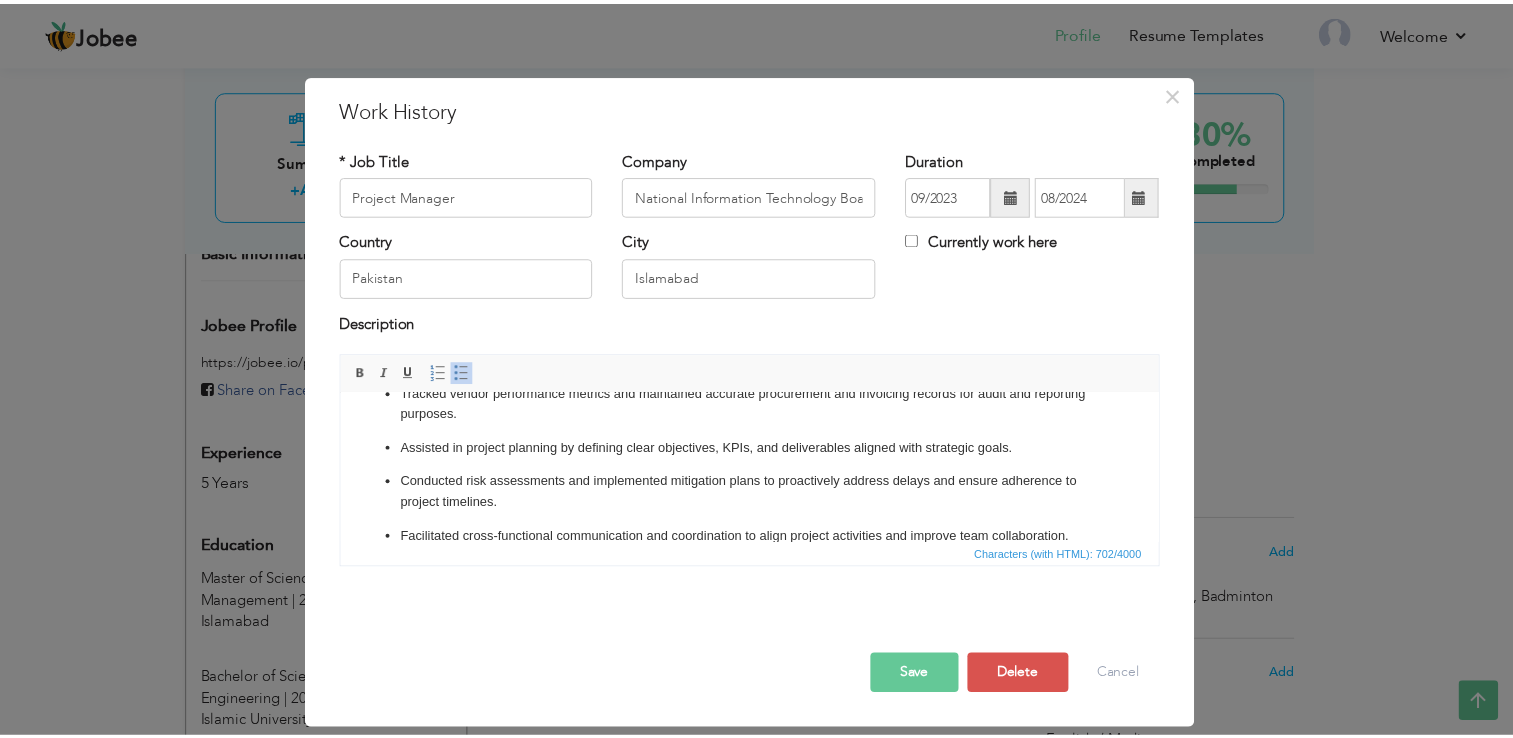 scroll, scrollTop: 0, scrollLeft: 0, axis: both 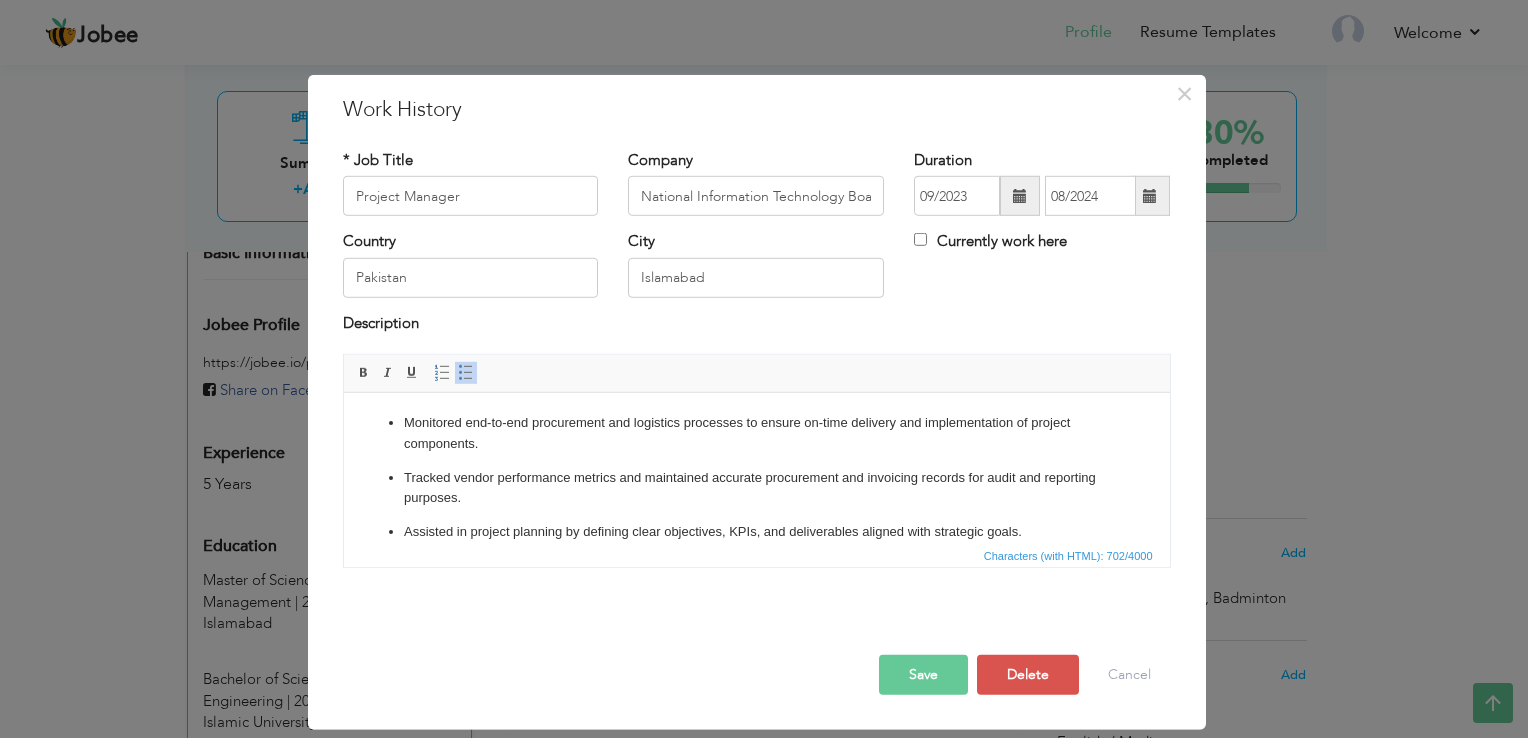 click on "Save" at bounding box center (923, 675) 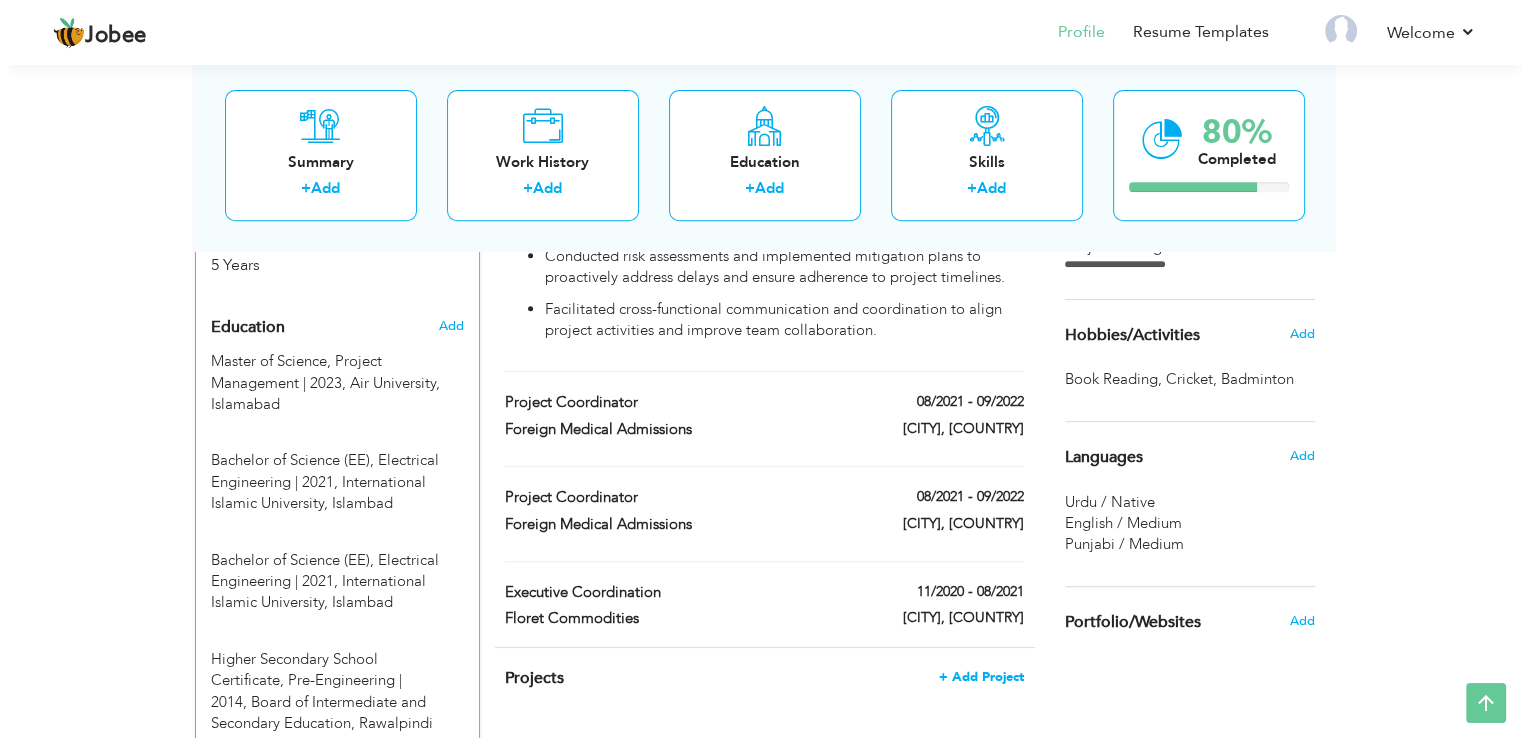 scroll, scrollTop: 900, scrollLeft: 0, axis: vertical 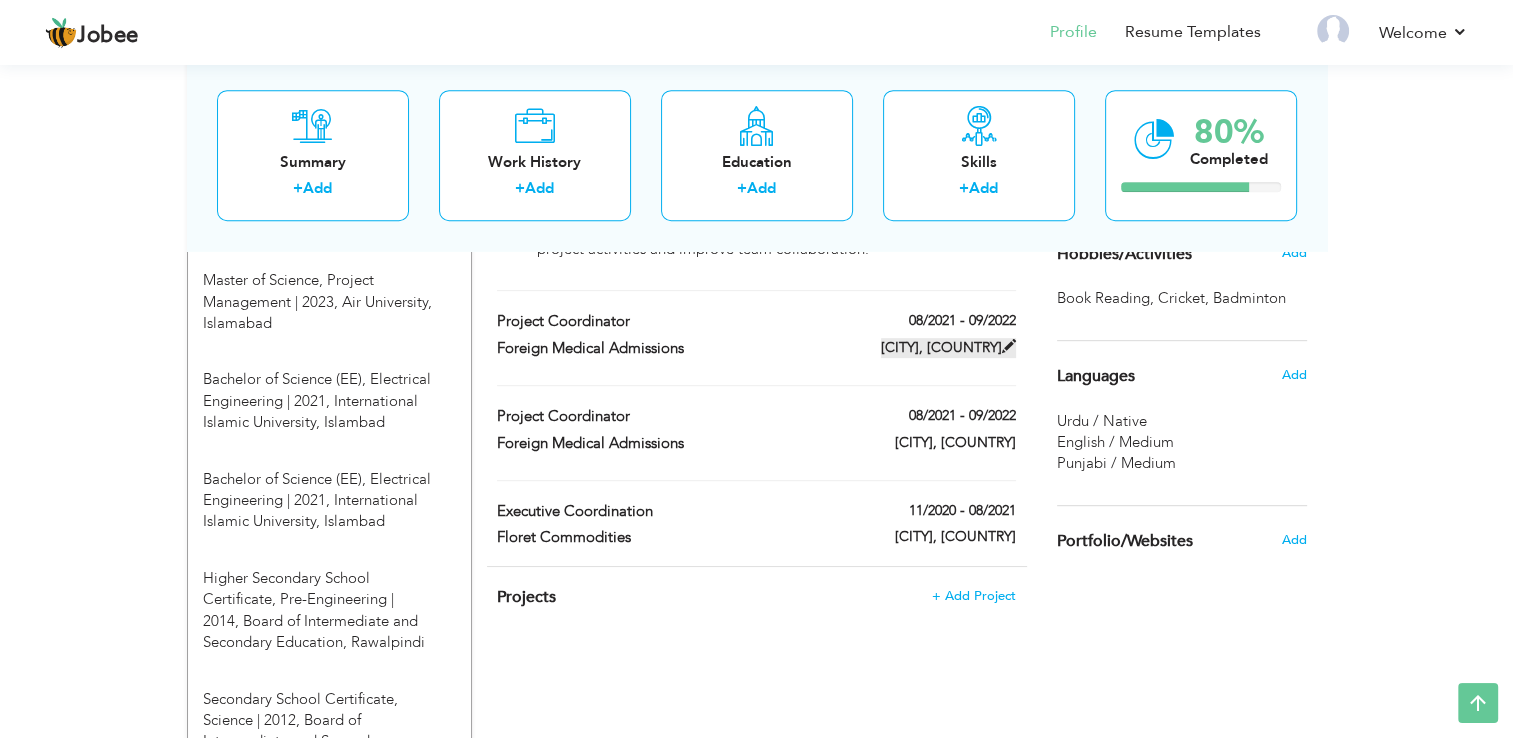 click at bounding box center (1009, 346) 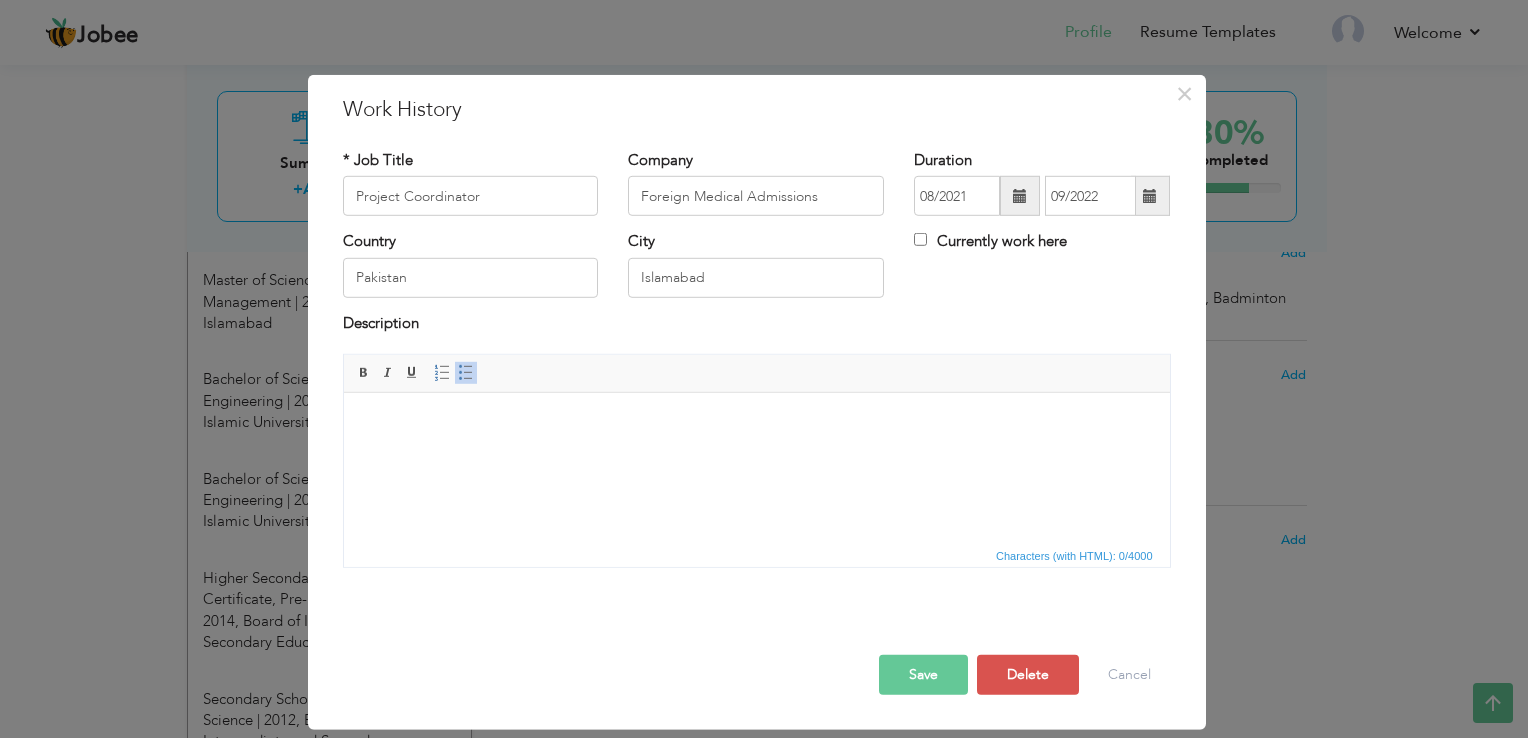 click on "Editor toolbars Basic Styles   Bold   Italic   Underline Paragraph   Insert/Remove Numbered List   Insert/Remove Bulleted List" at bounding box center (757, 374) 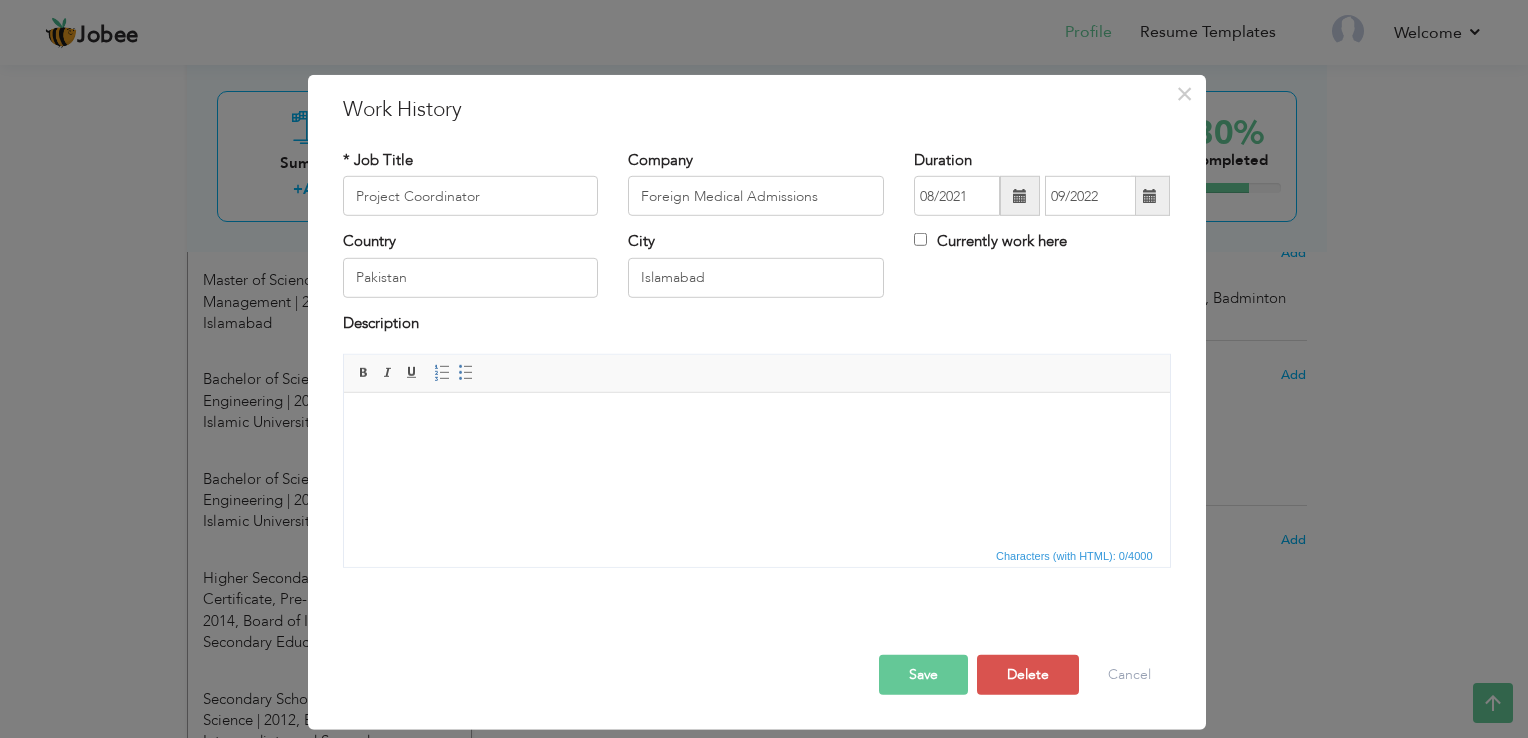 click at bounding box center (756, 423) 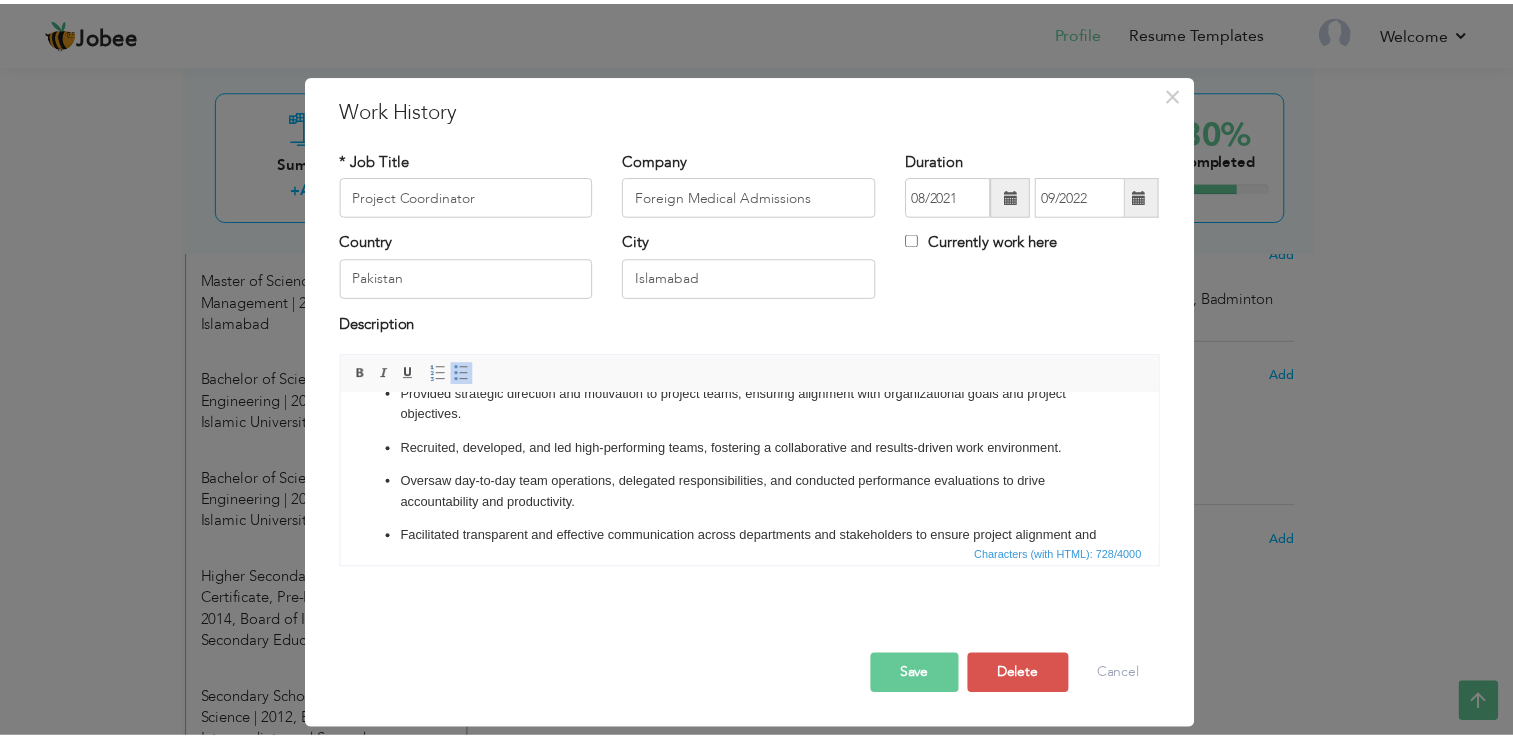 scroll, scrollTop: 0, scrollLeft: 0, axis: both 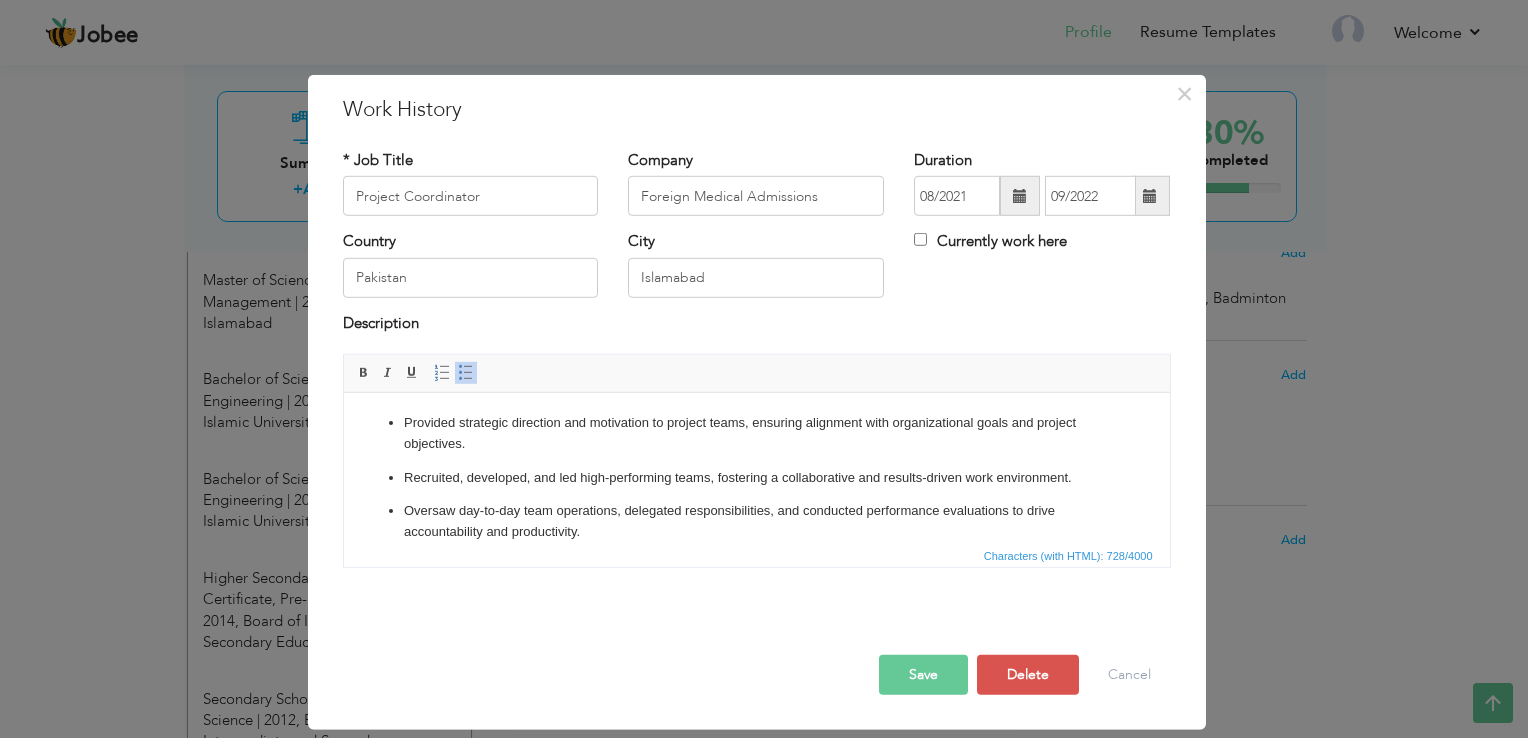 click on "Save" at bounding box center (923, 675) 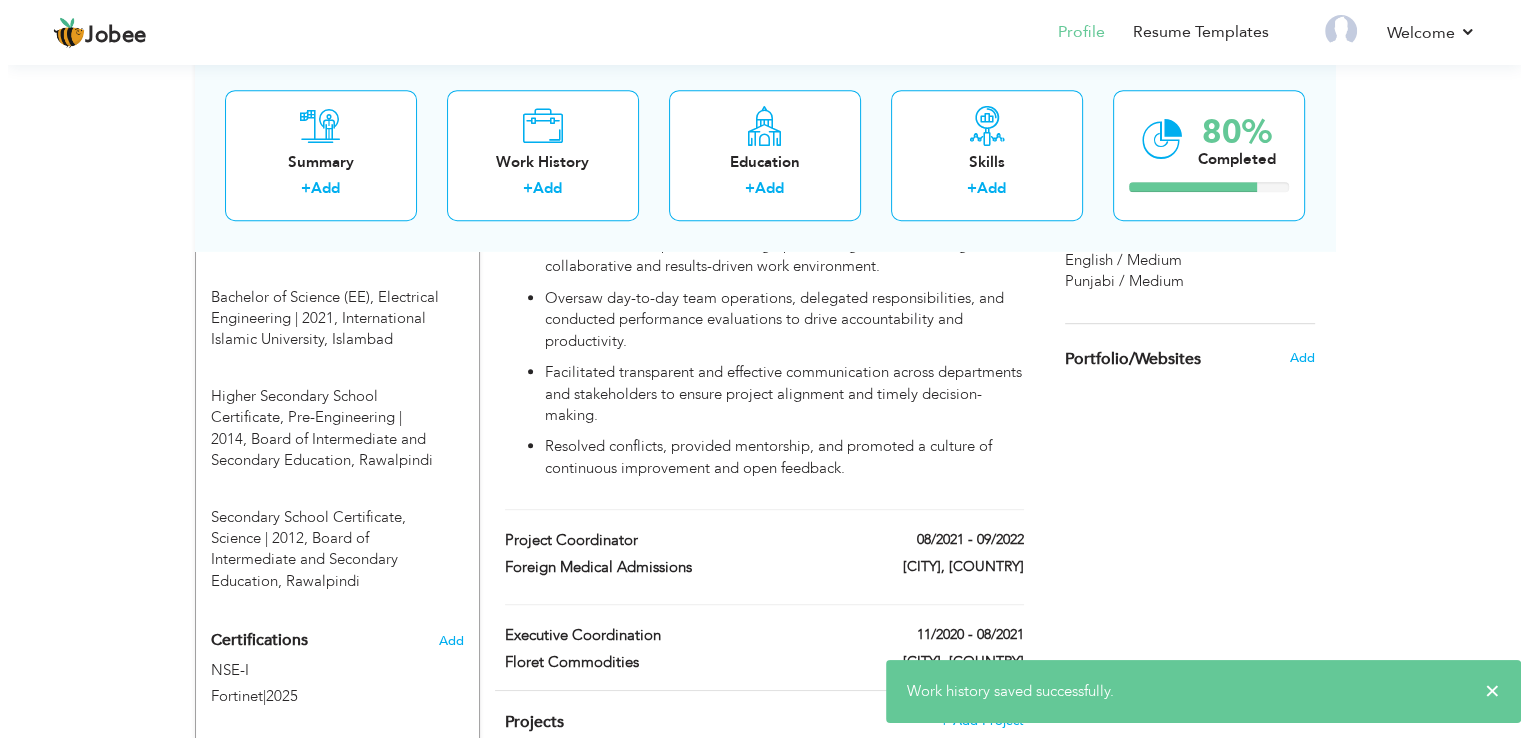 scroll, scrollTop: 1200, scrollLeft: 0, axis: vertical 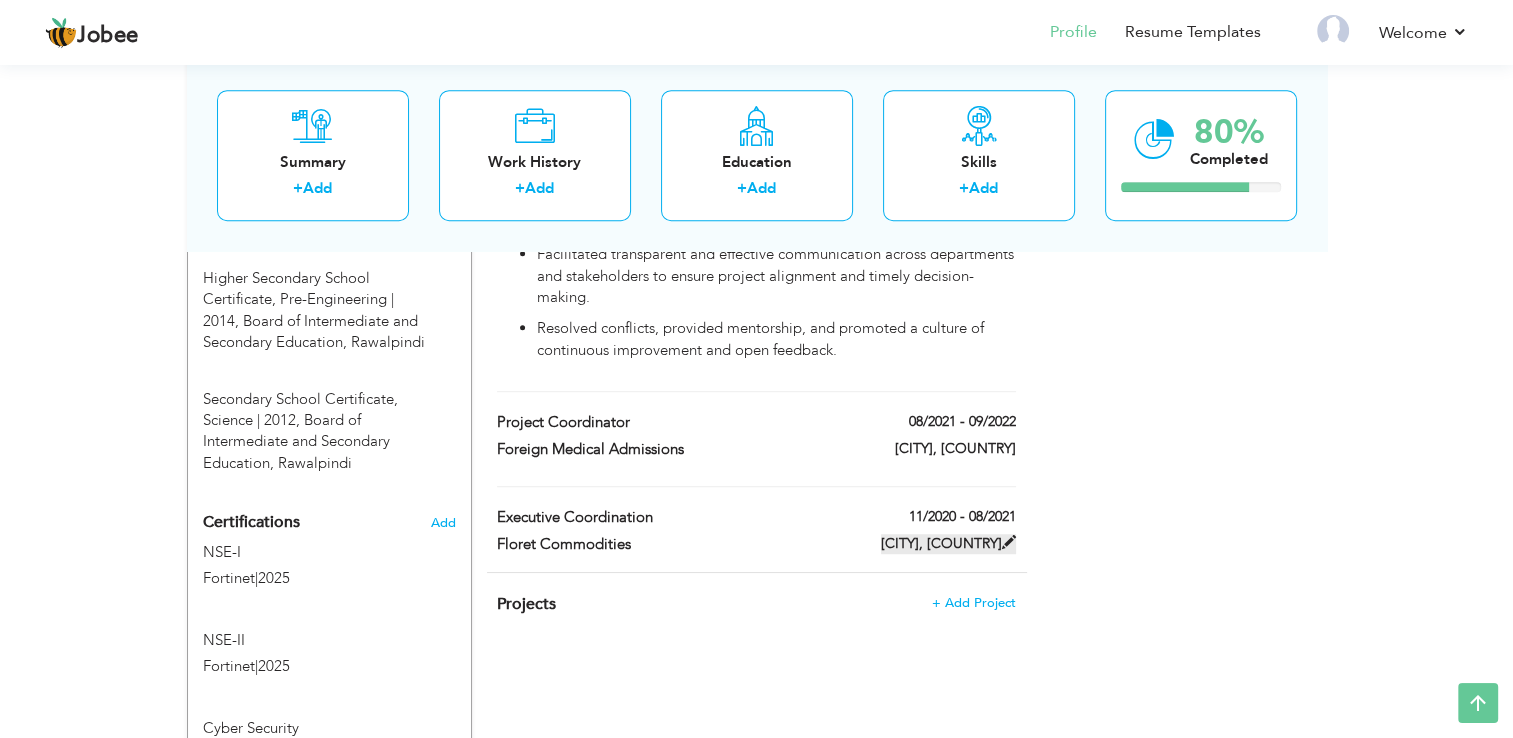 click at bounding box center [1009, 542] 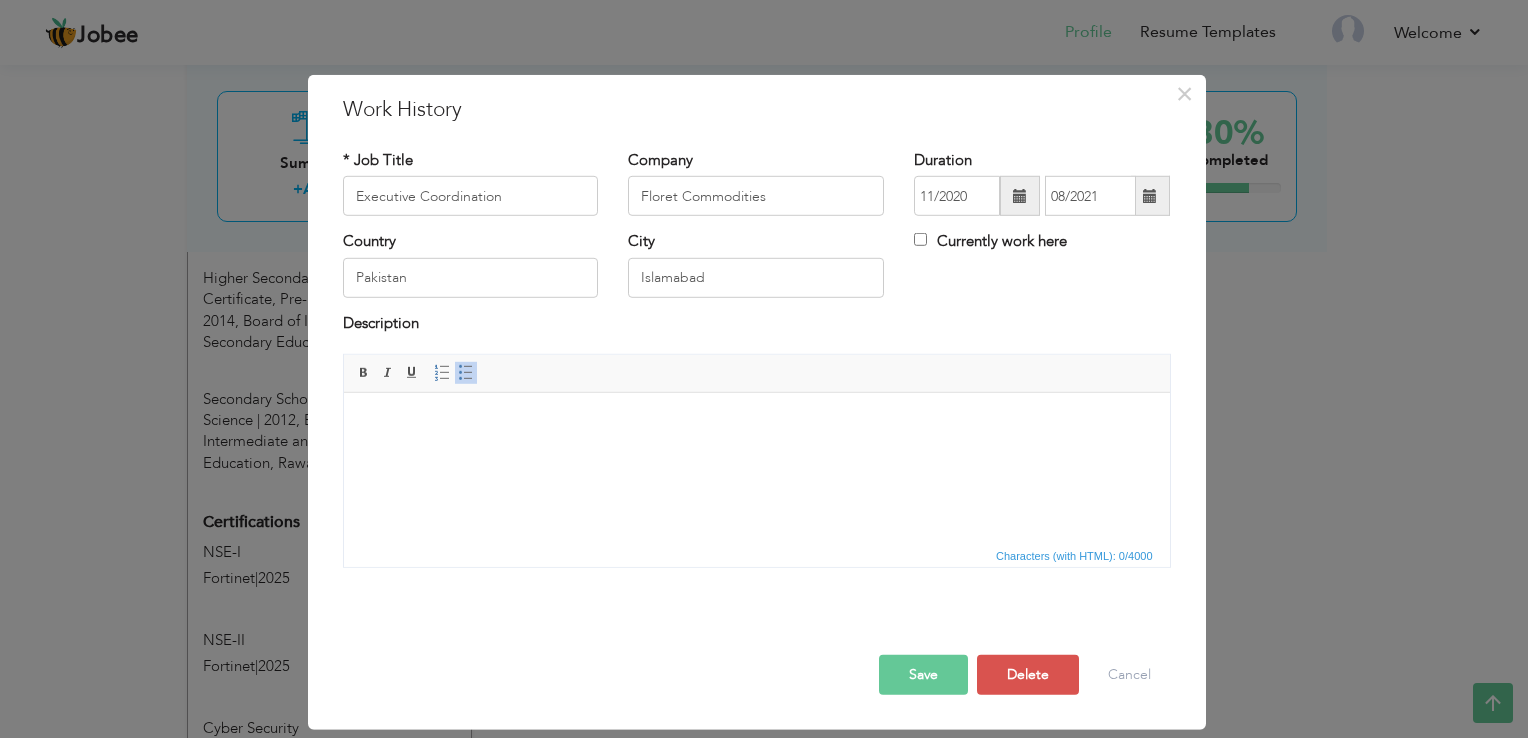 click at bounding box center [756, 423] 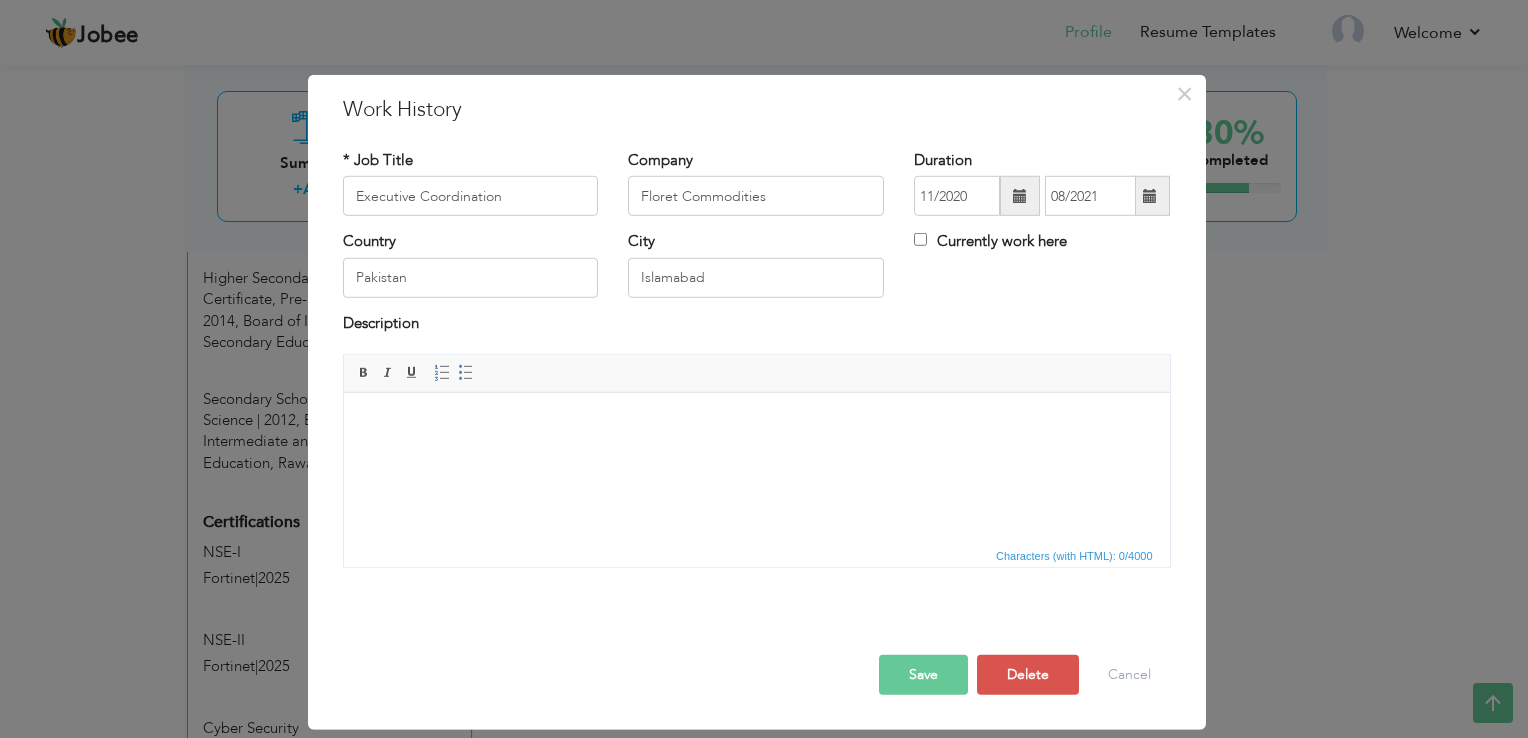 click at bounding box center [756, 423] 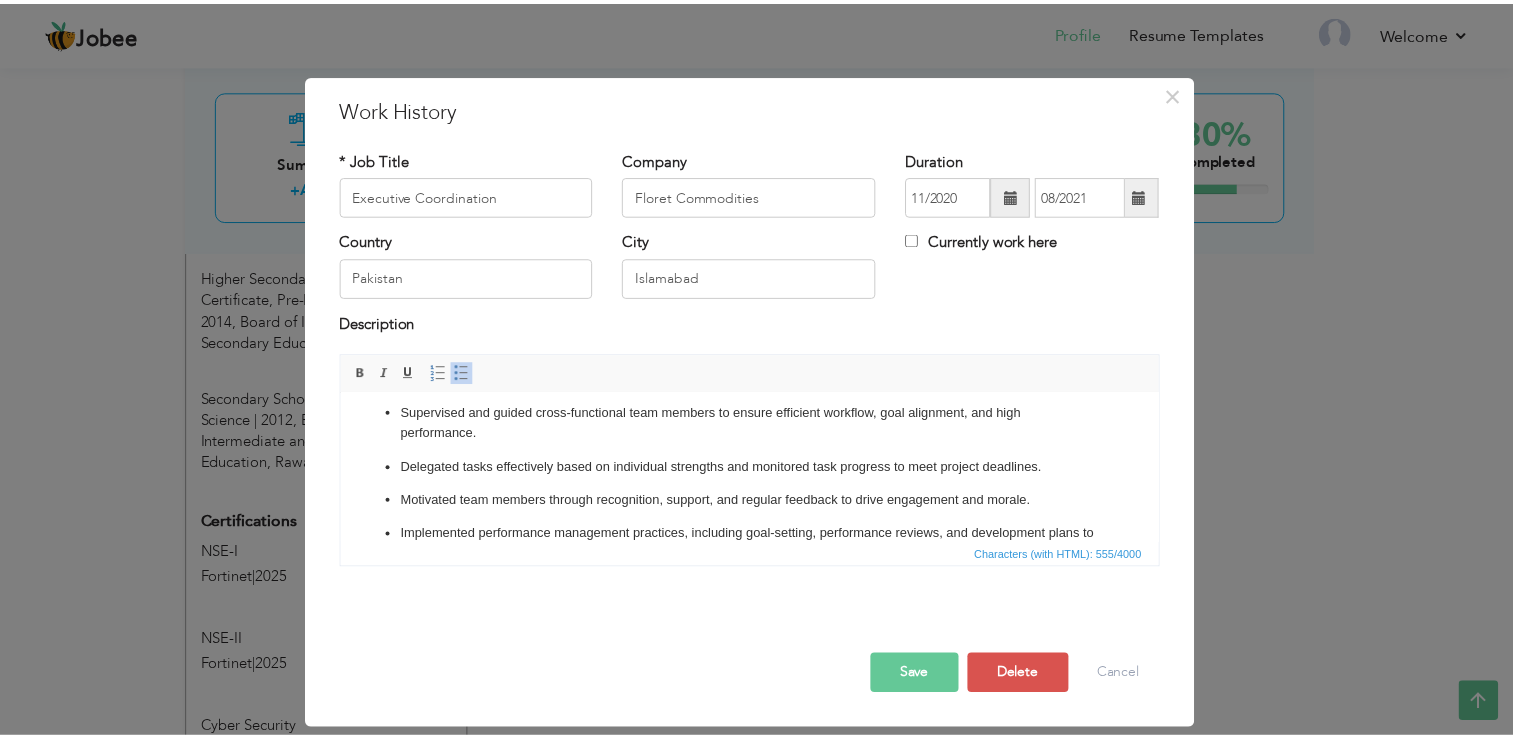 scroll, scrollTop: 0, scrollLeft: 0, axis: both 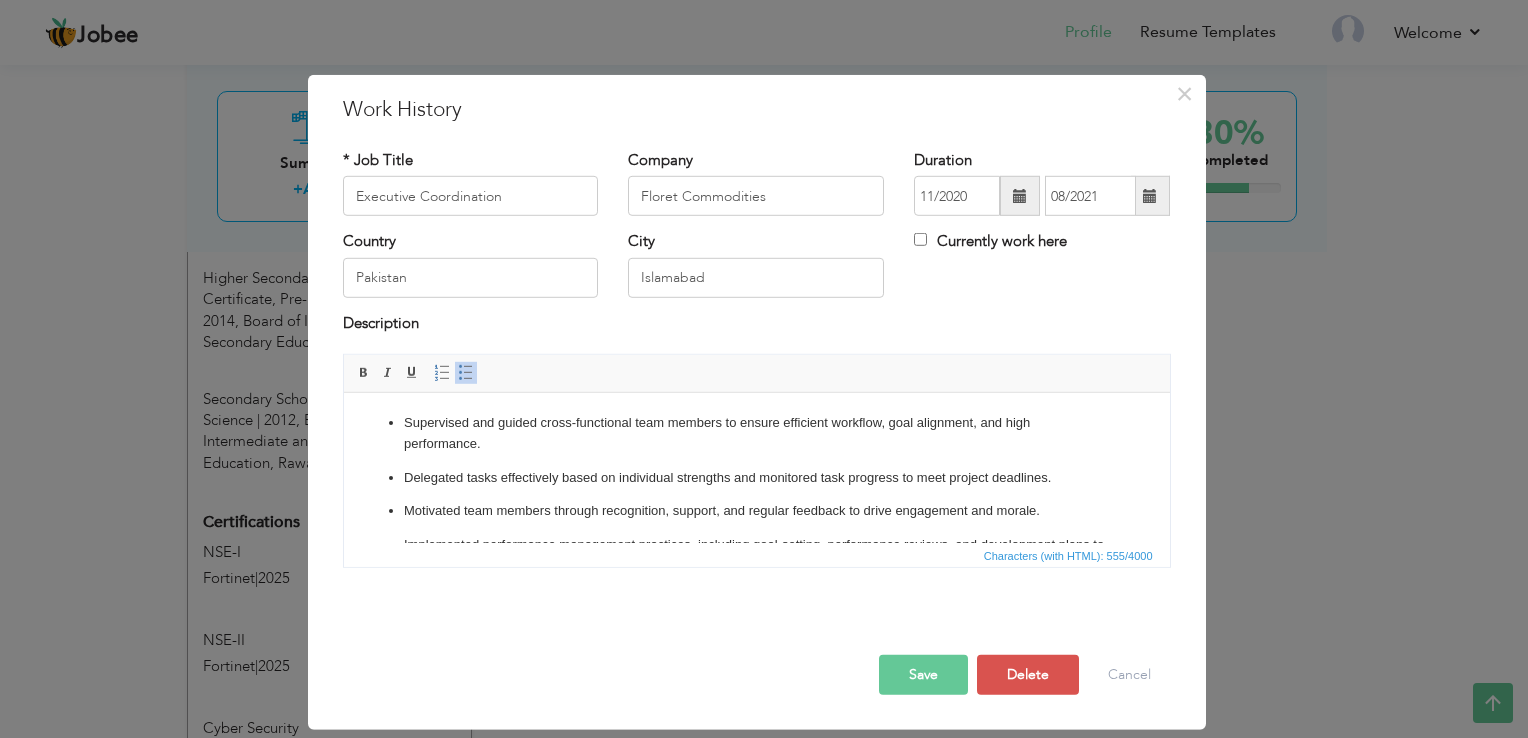 click on "Save" at bounding box center [923, 675] 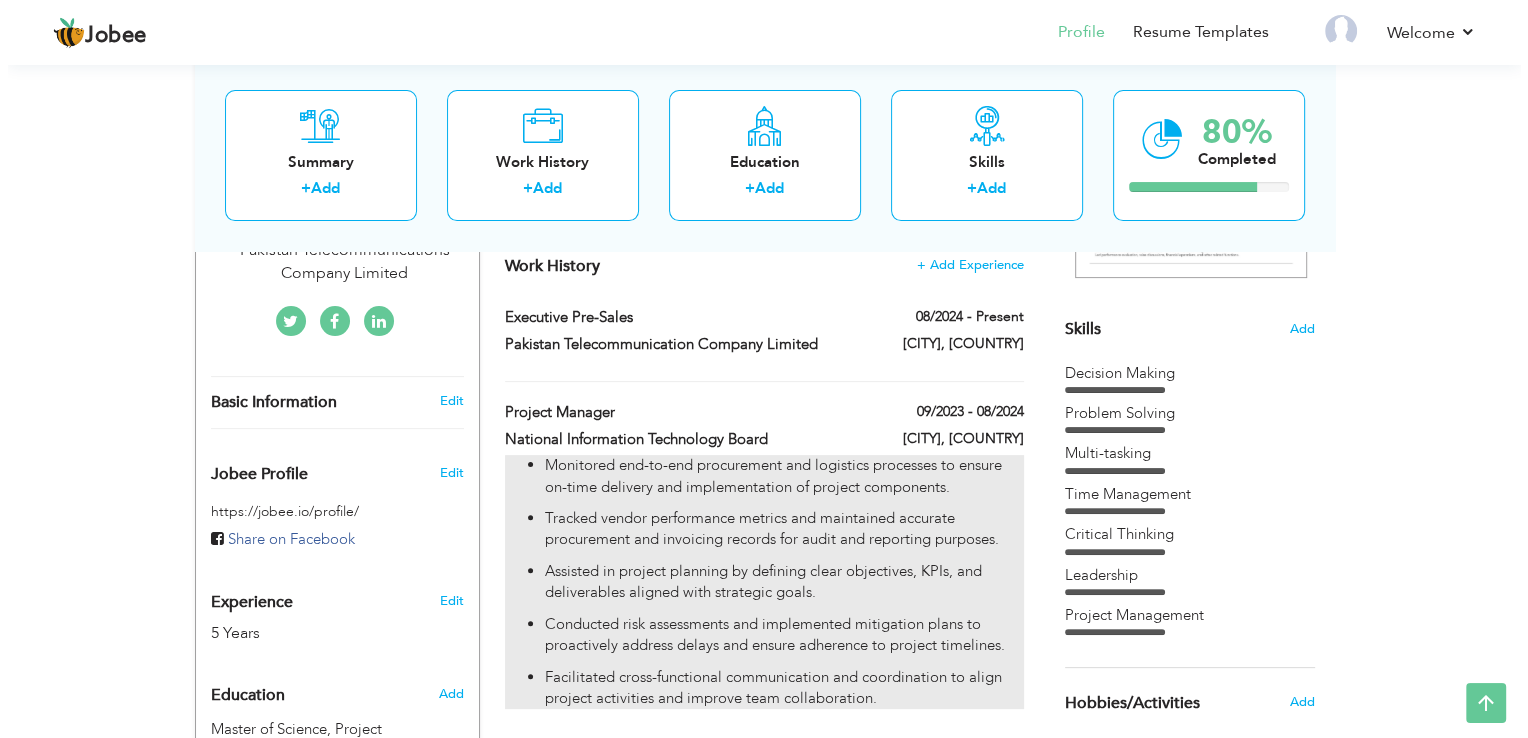 scroll, scrollTop: 439, scrollLeft: 0, axis: vertical 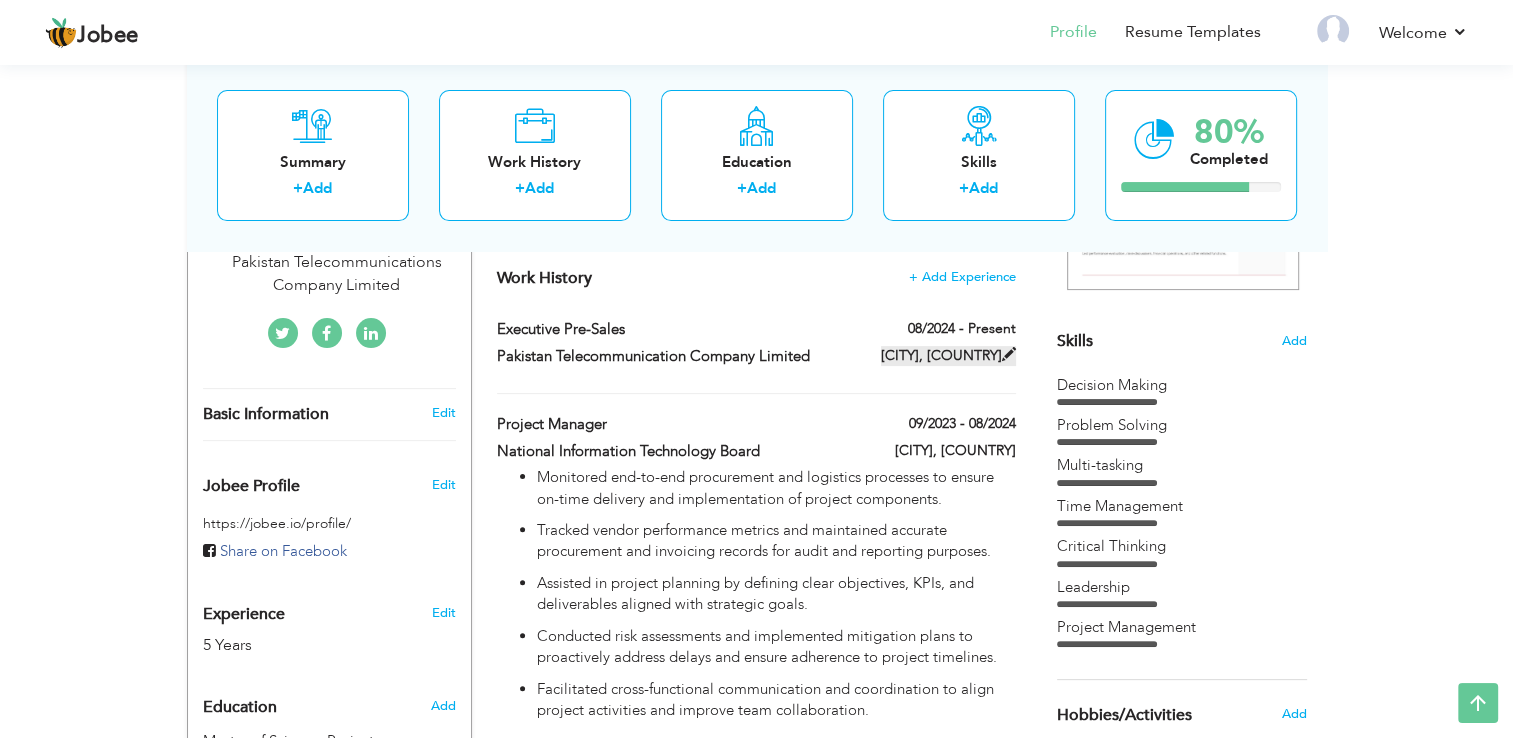 click at bounding box center (1009, 354) 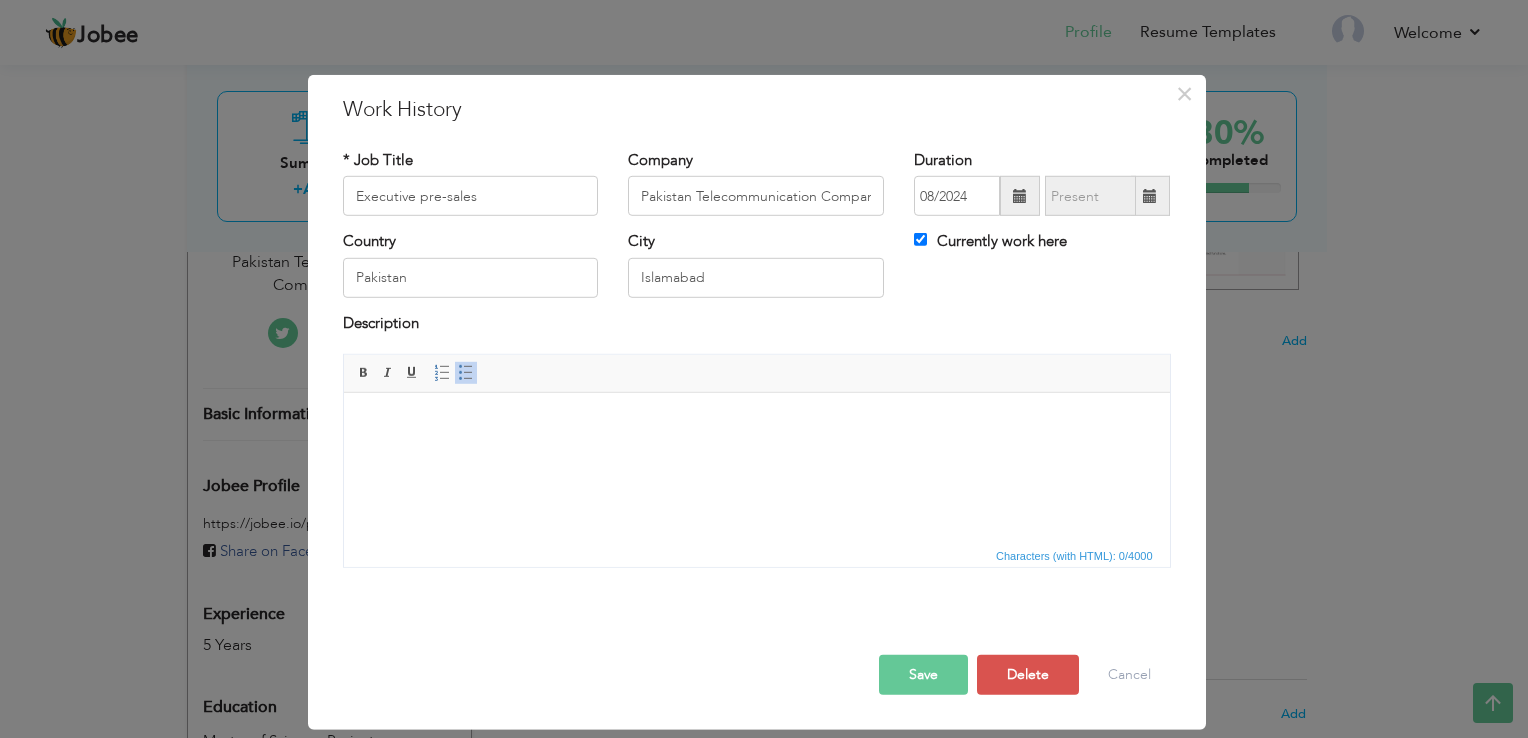 click on "Editor toolbars Basic Styles   Bold   Italic   Underline Paragraph   Insert/Remove Numbered List   Insert/Remove Bulleted List" at bounding box center (757, 374) 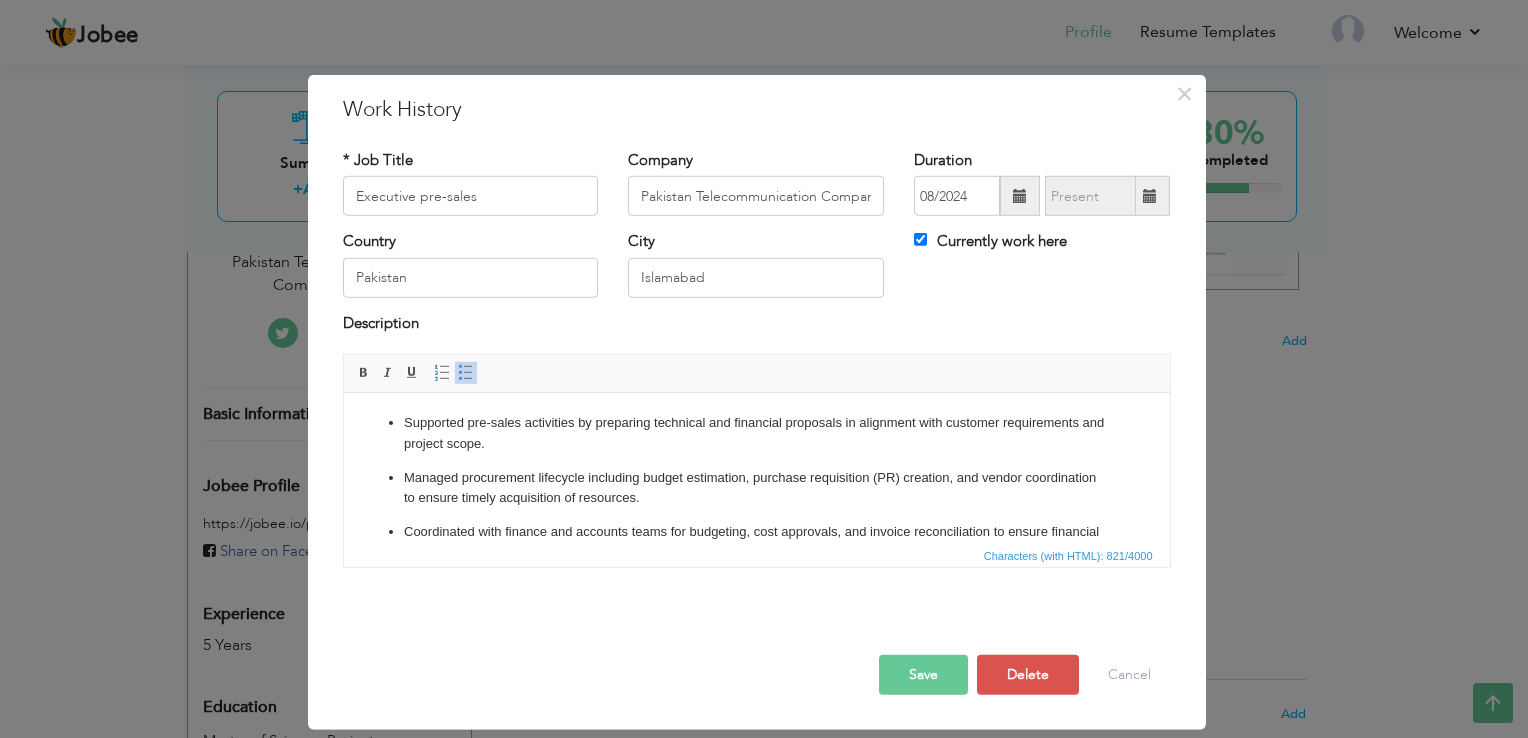 scroll, scrollTop: 126, scrollLeft: 0, axis: vertical 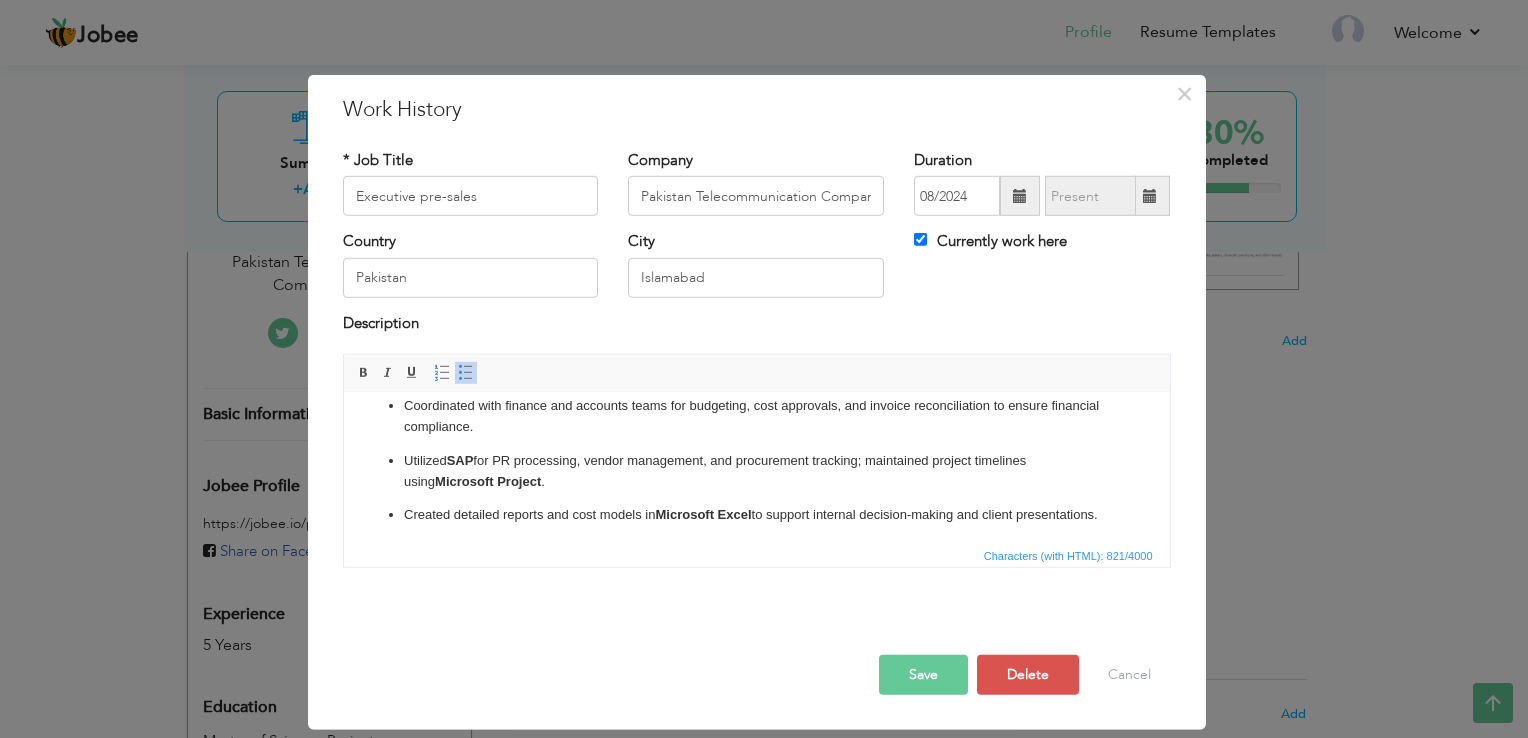 click on "Save" at bounding box center (923, 675) 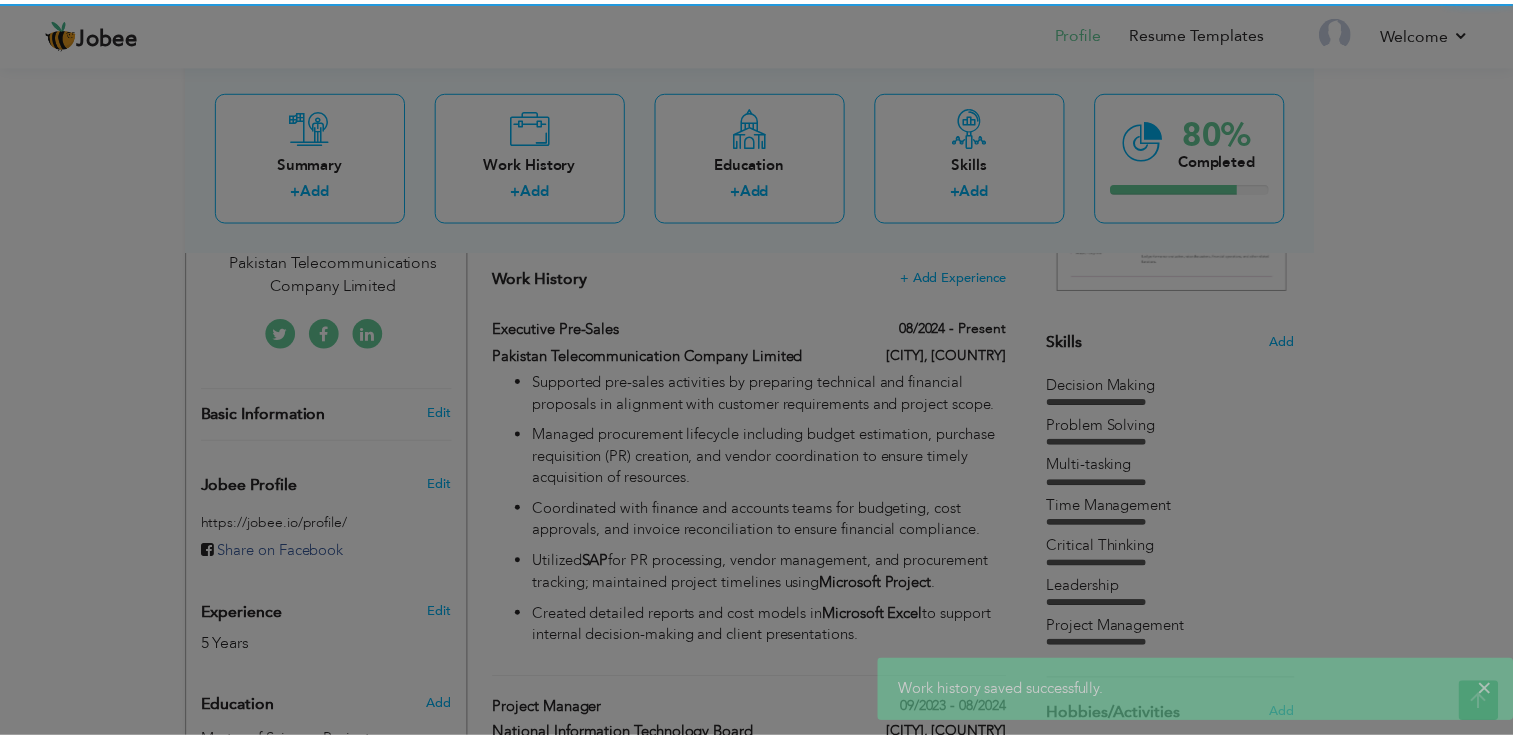 scroll, scrollTop: 0, scrollLeft: 0, axis: both 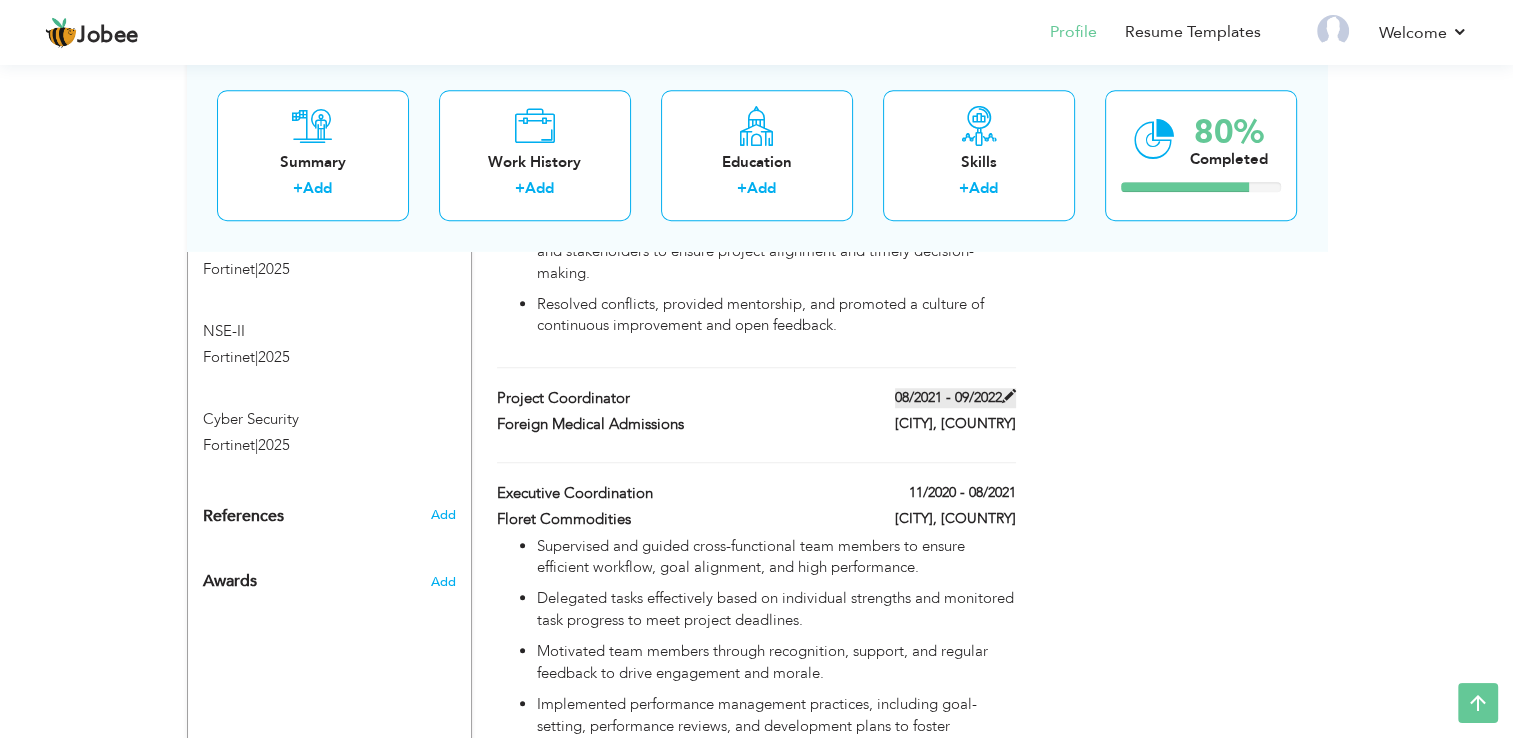 click at bounding box center (1009, 396) 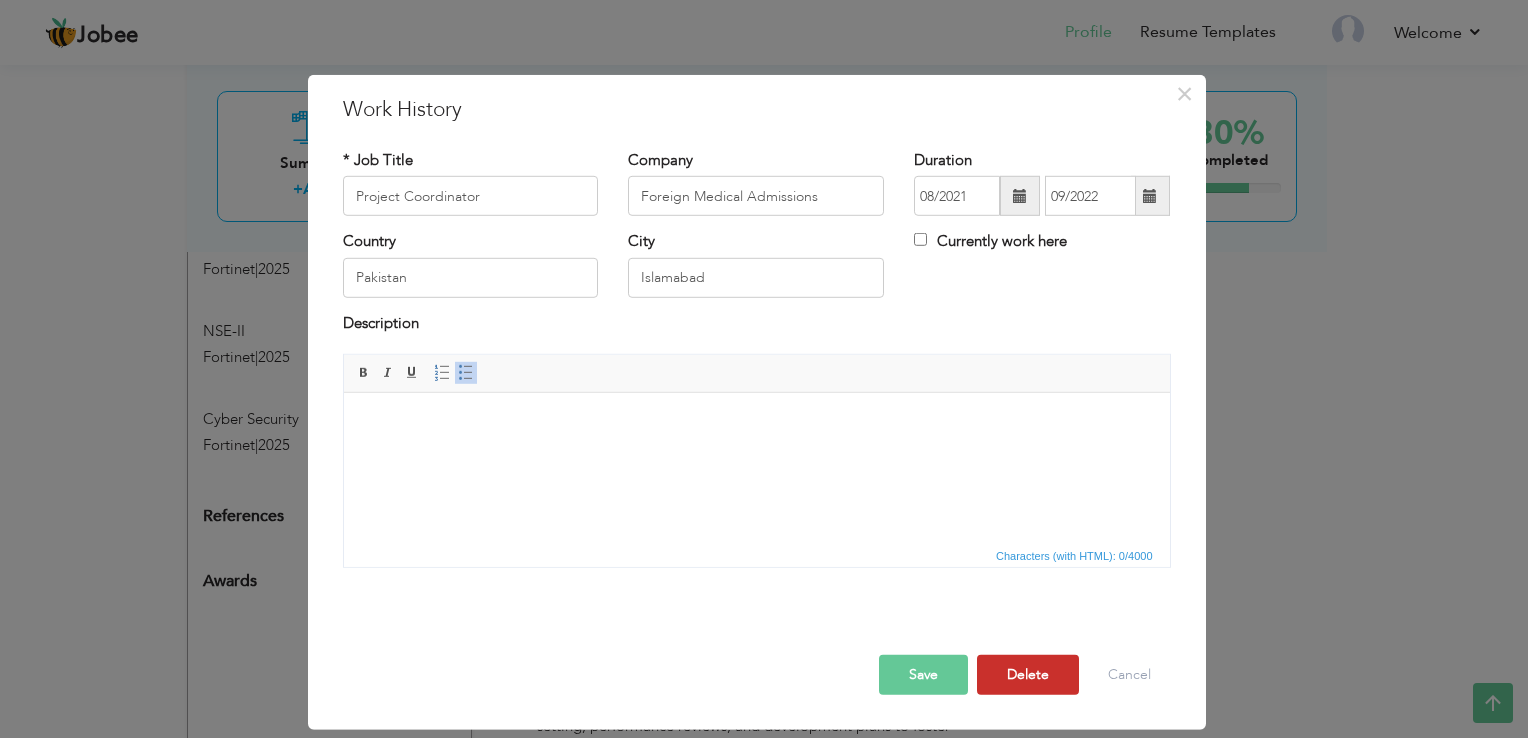 click on "Delete" at bounding box center [1028, 675] 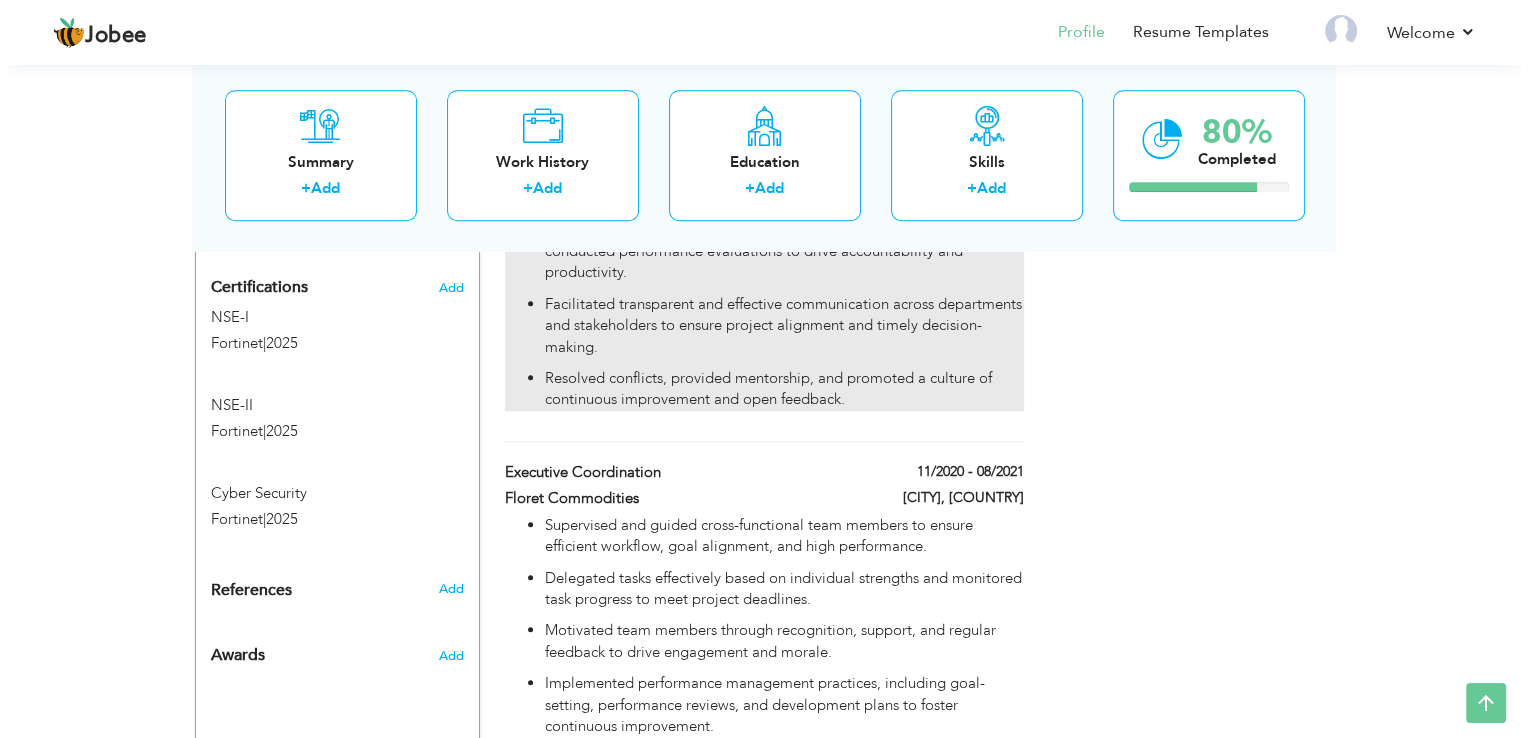 scroll, scrollTop: 1609, scrollLeft: 0, axis: vertical 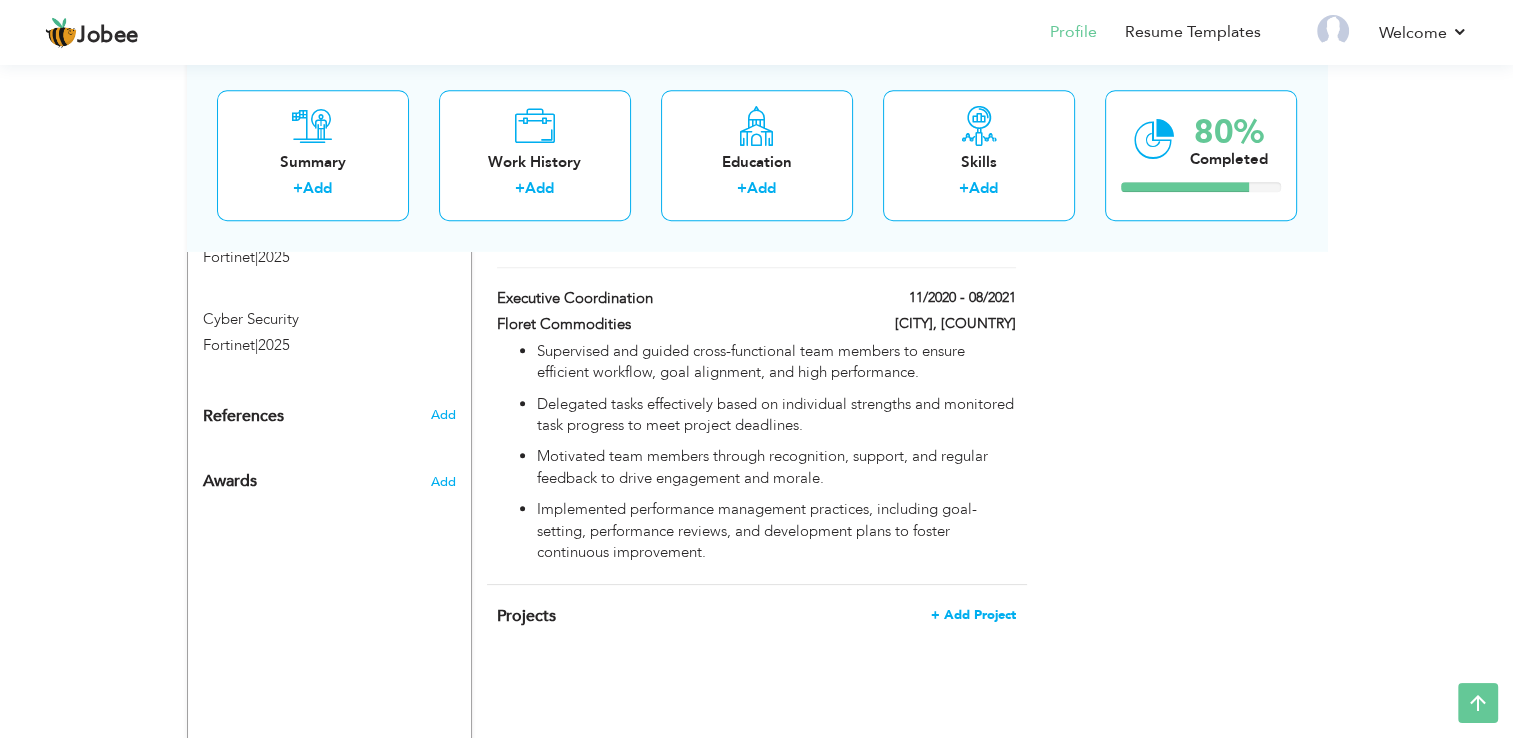 click on "+ Add Project" at bounding box center [973, 615] 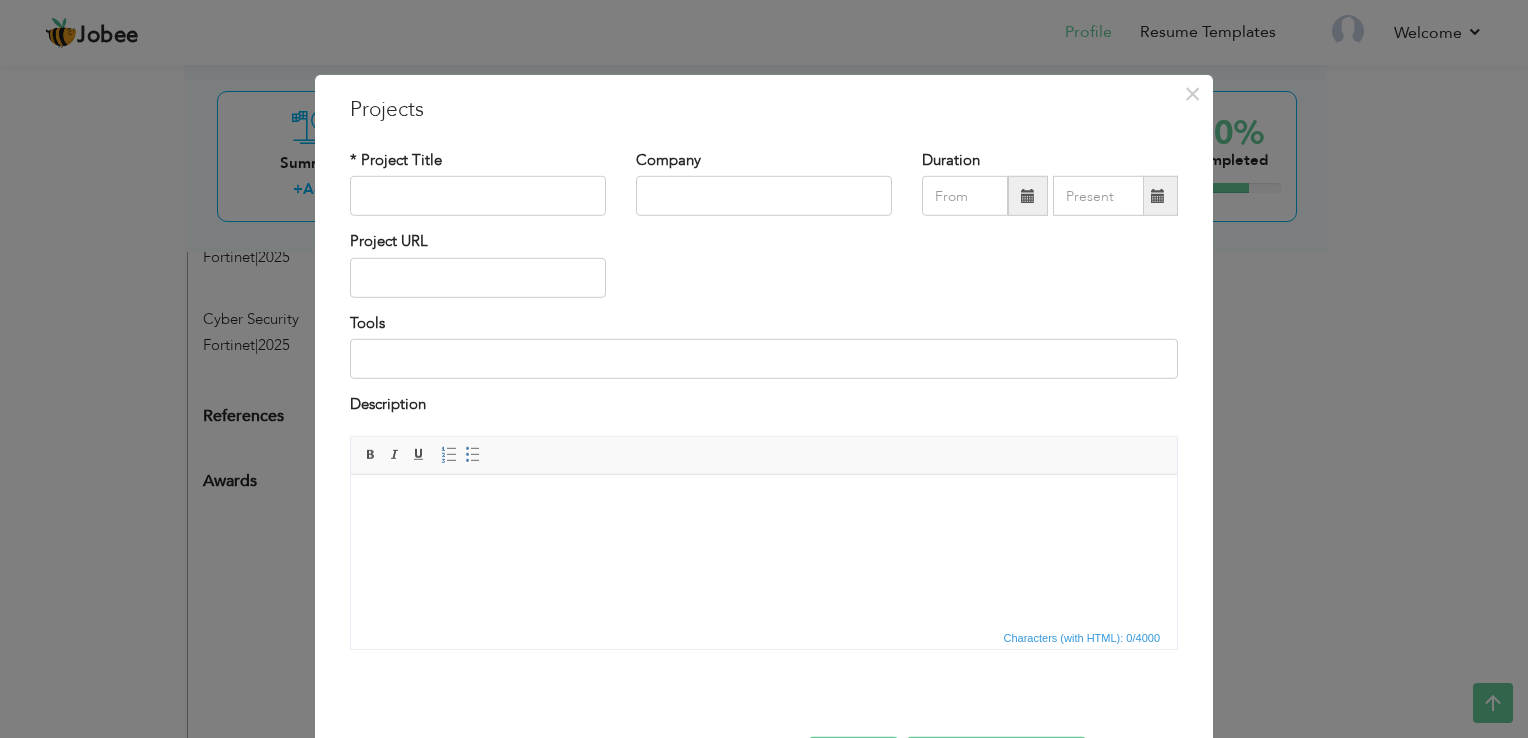 click at bounding box center [764, 504] 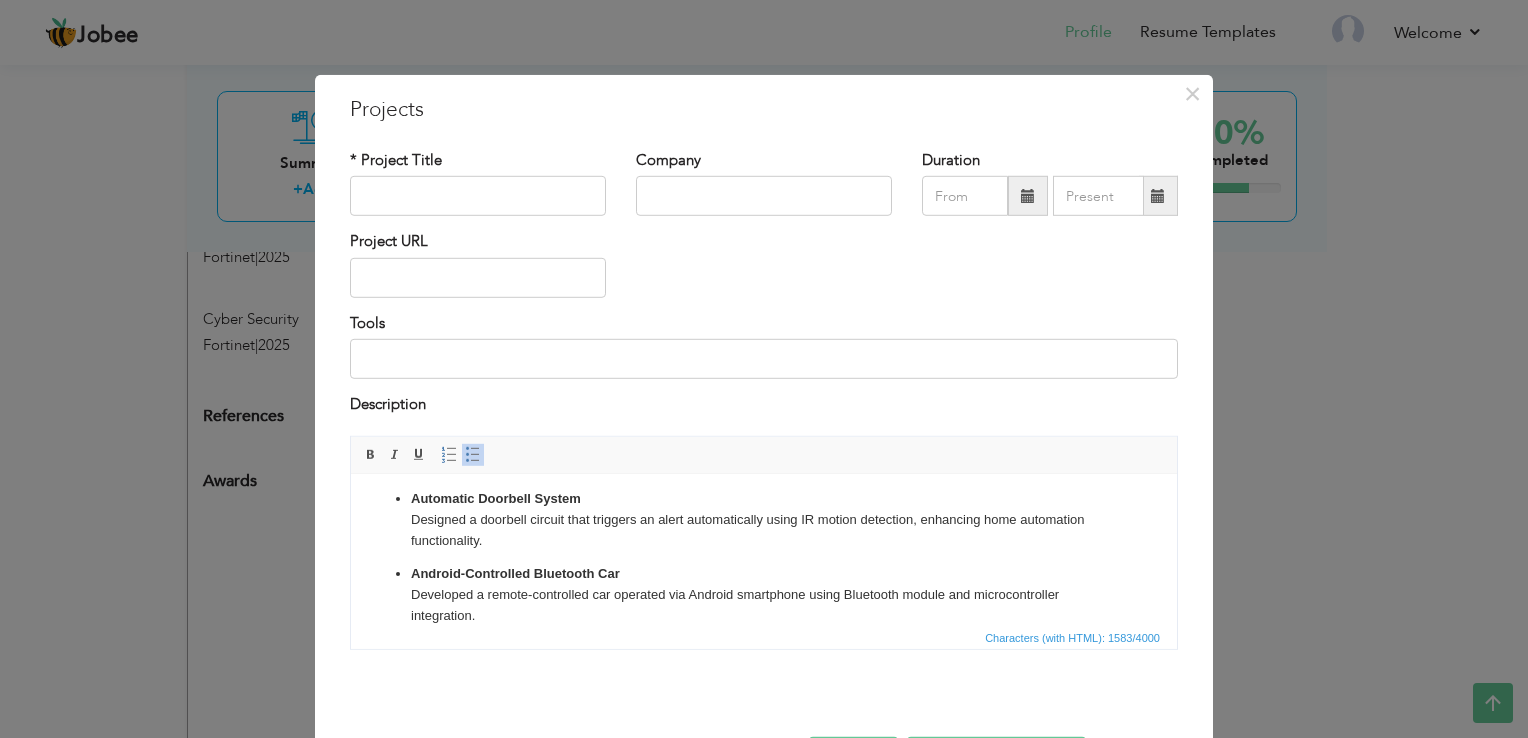 scroll, scrollTop: 396, scrollLeft: 0, axis: vertical 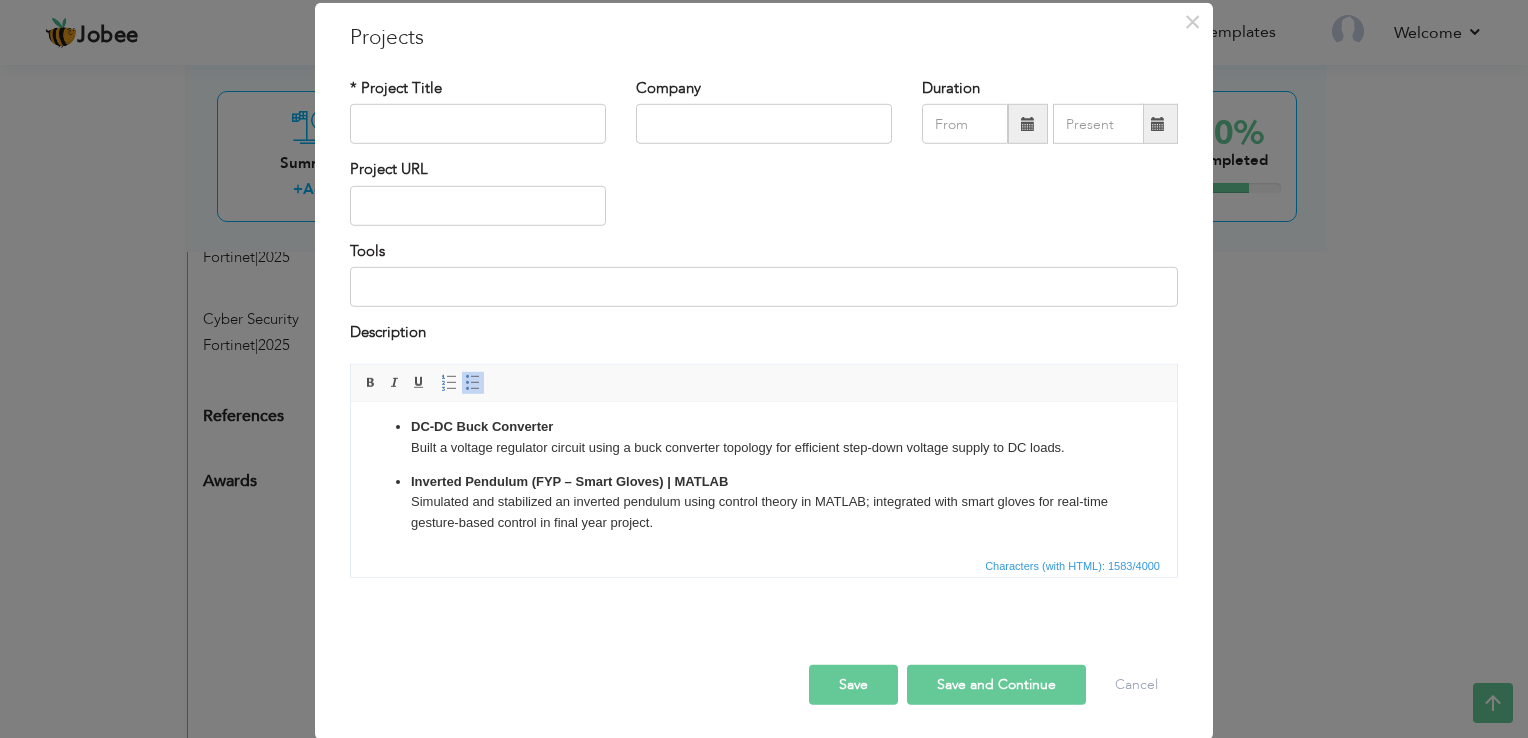 click on "Save" at bounding box center (853, 684) 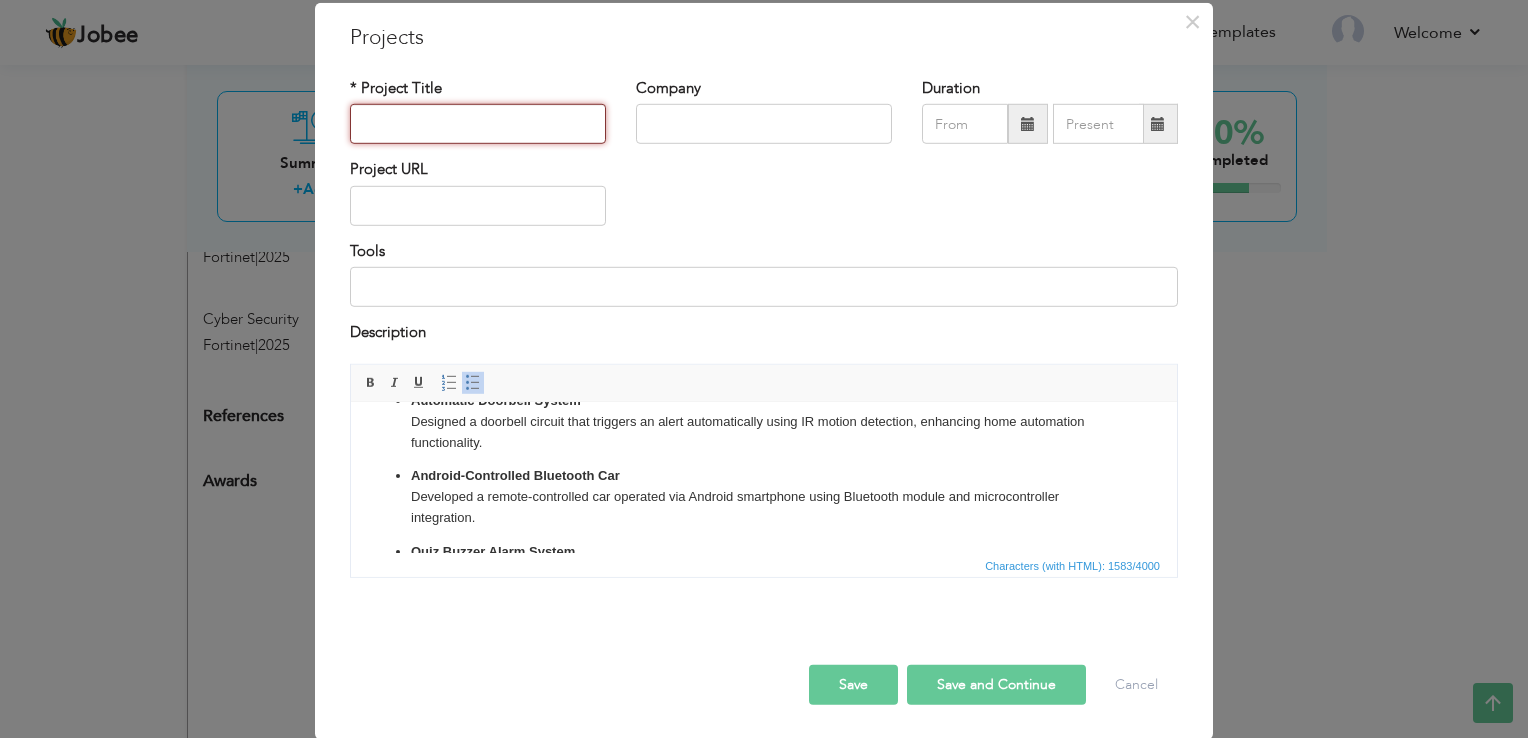 scroll, scrollTop: 0, scrollLeft: 0, axis: both 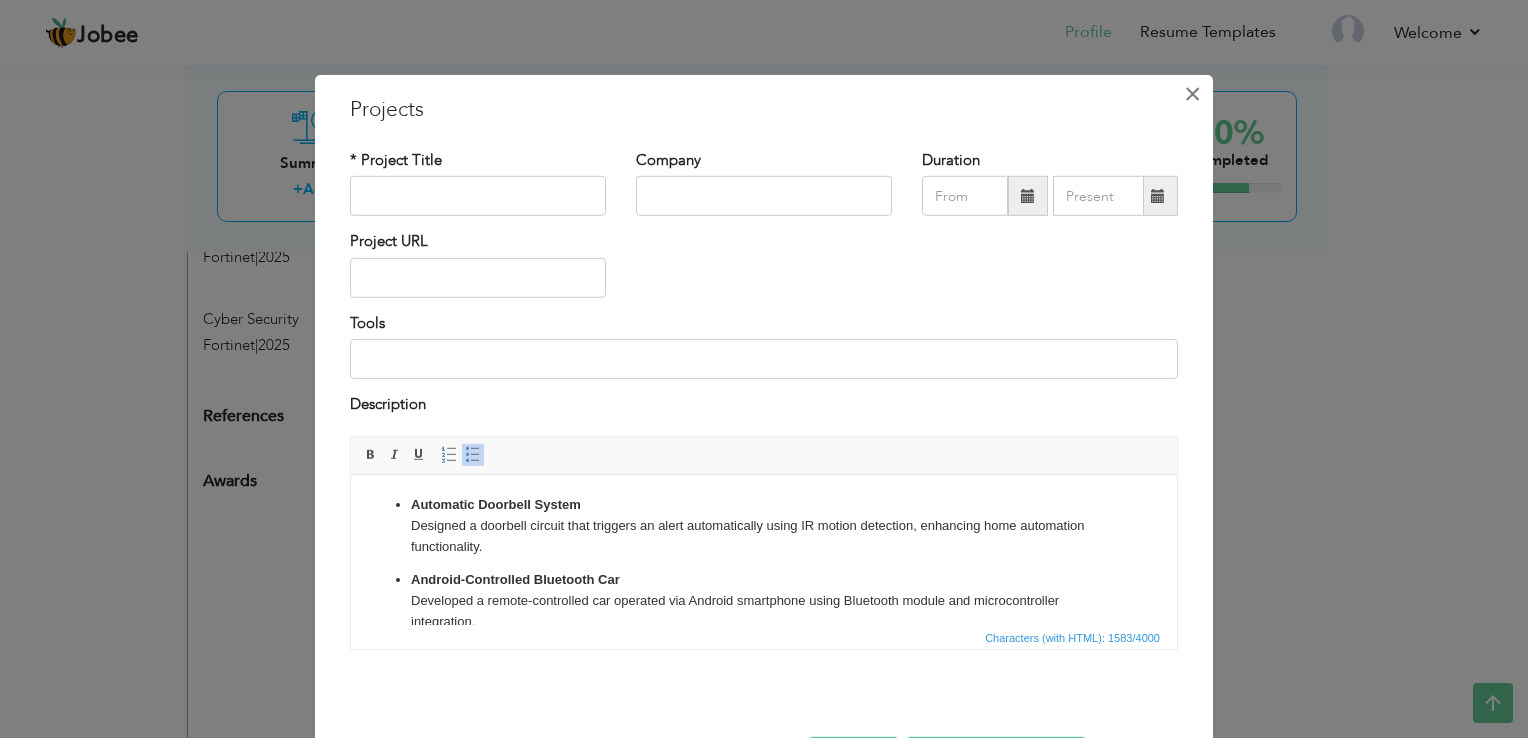 click on "×" at bounding box center [1192, 94] 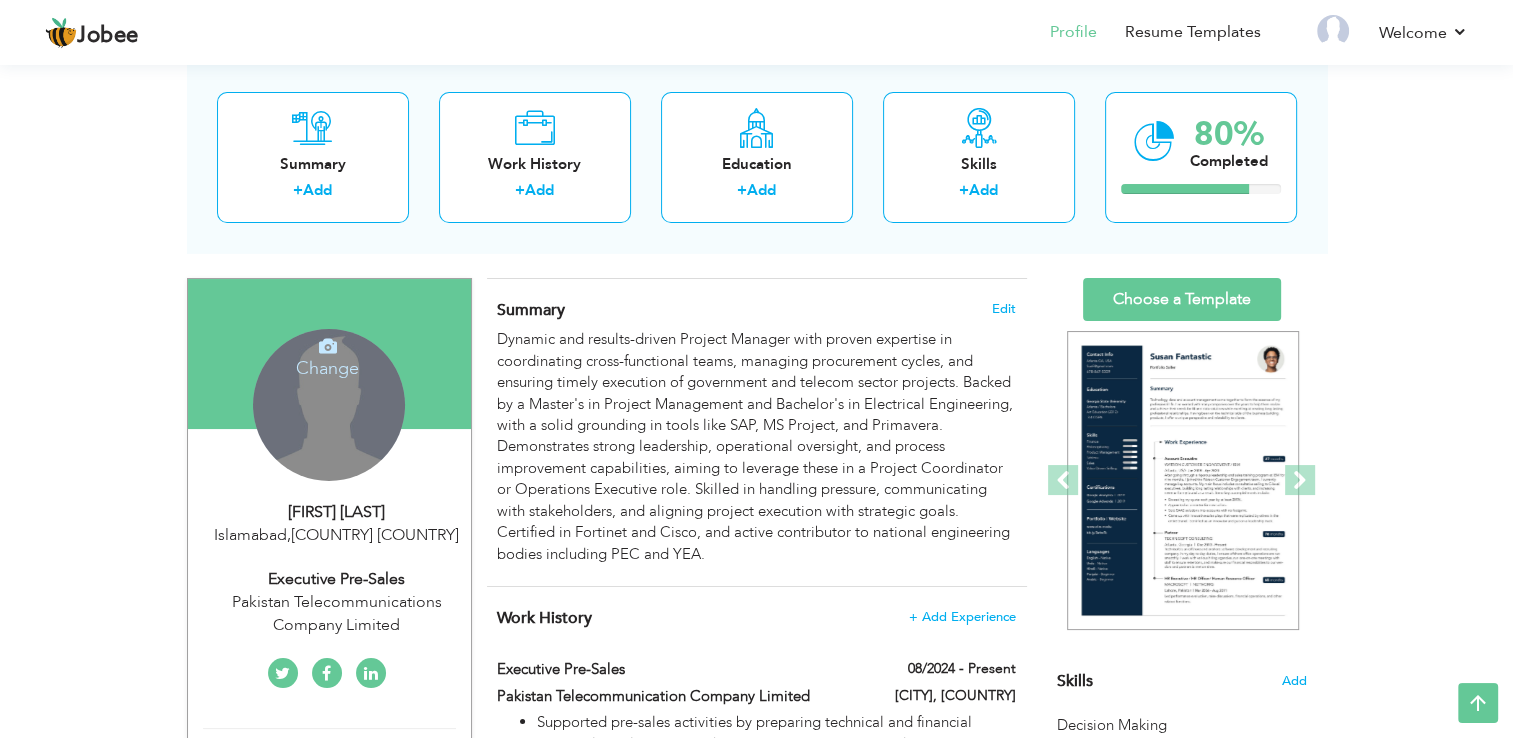 scroll, scrollTop: 0, scrollLeft: 0, axis: both 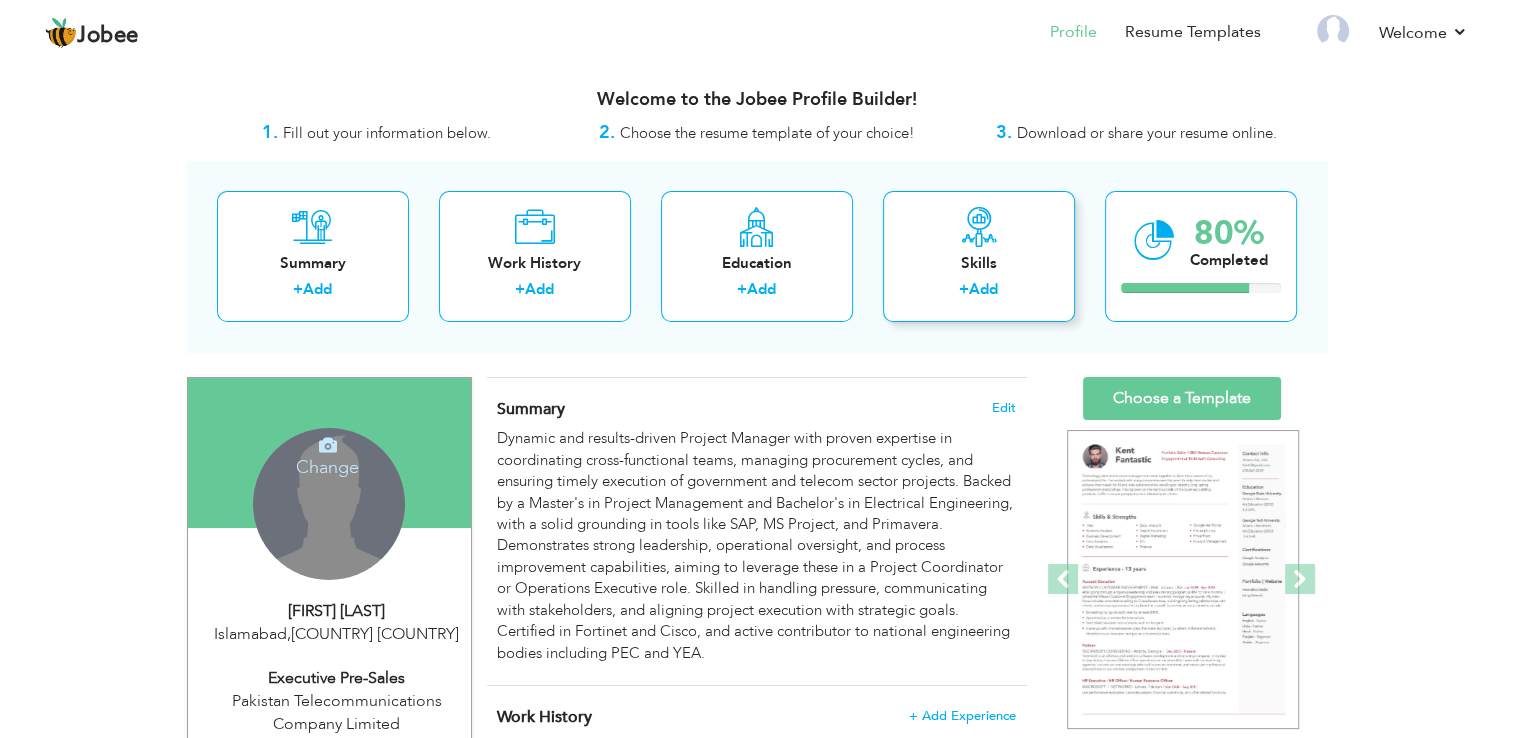 click on "+  Add" at bounding box center [979, 292] 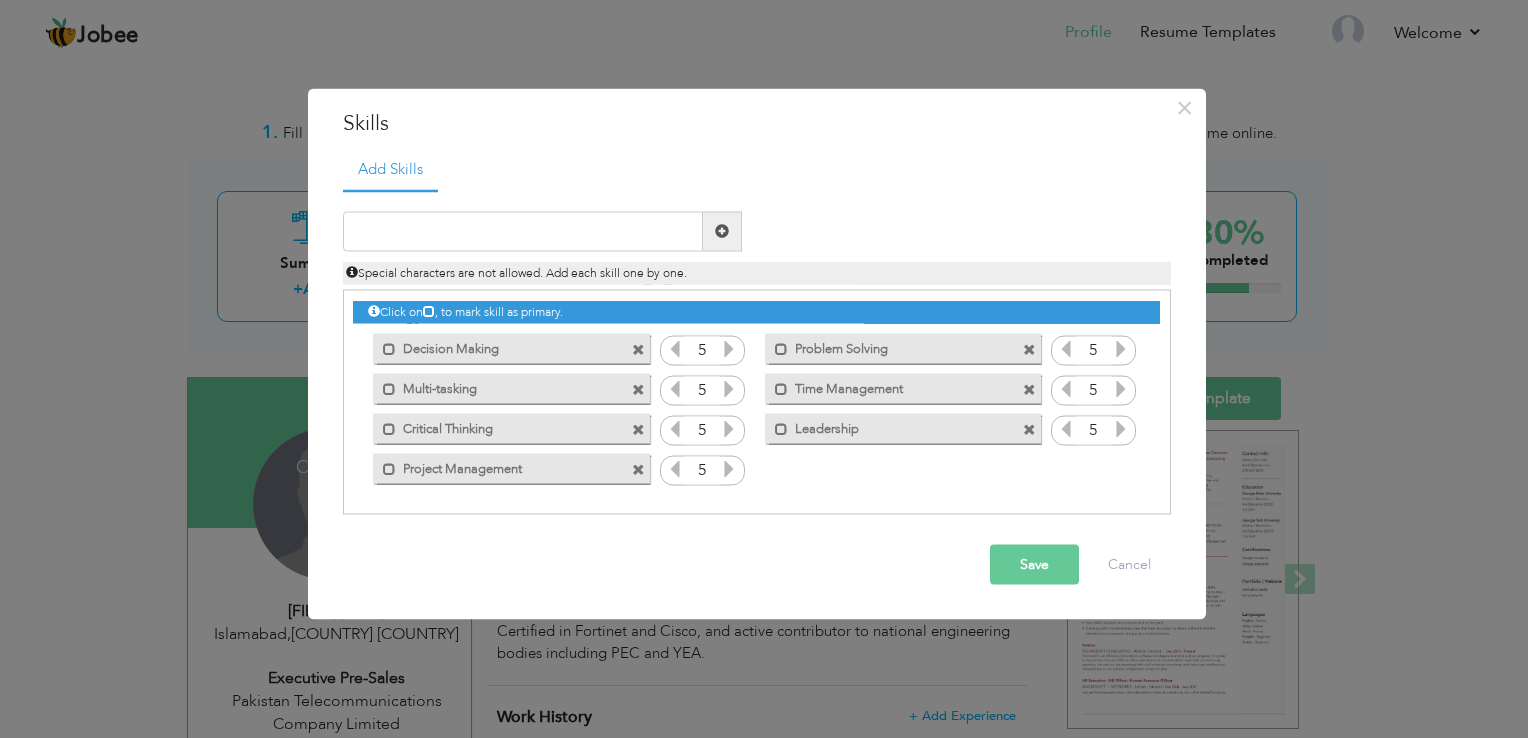 click on "×
Skills
Add Skills" at bounding box center [757, 354] 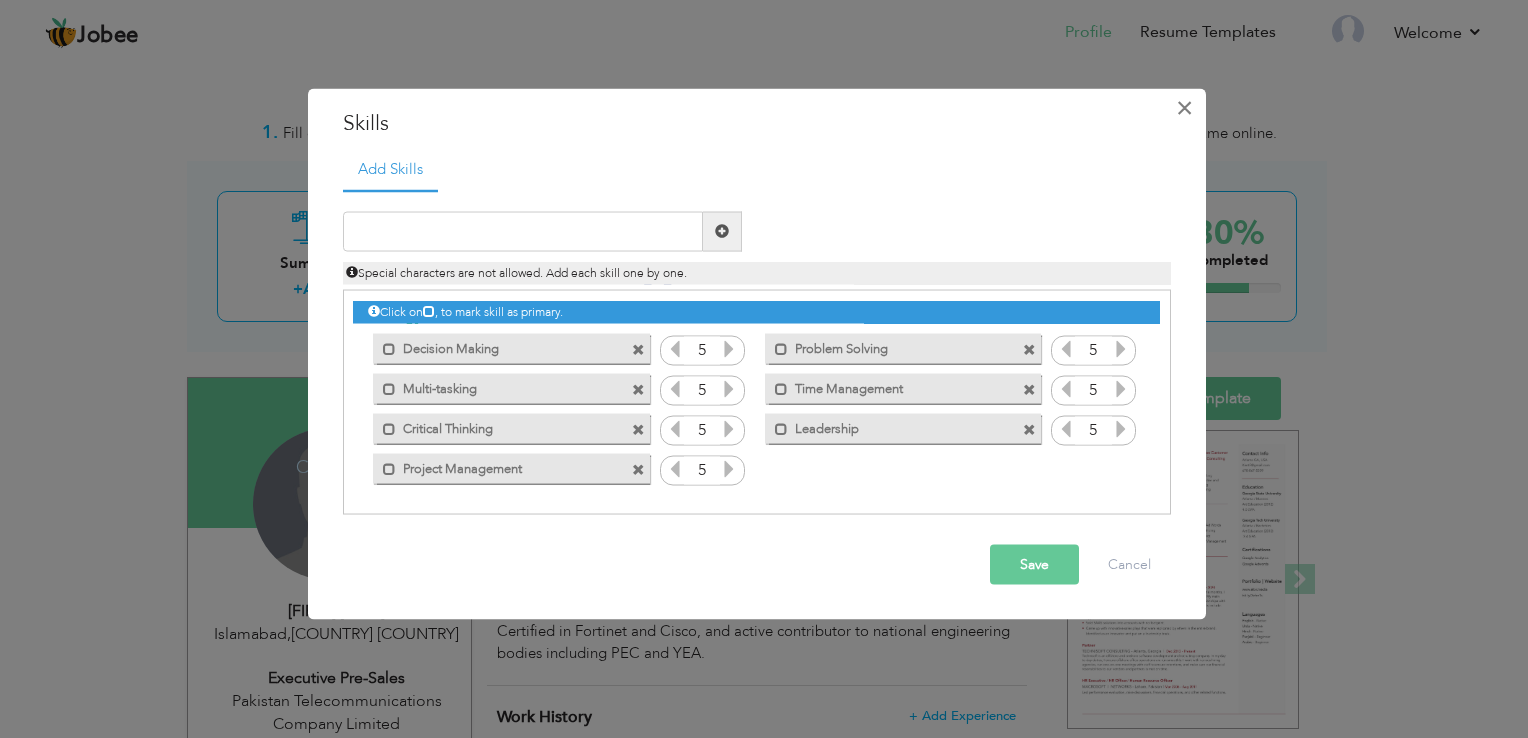 click on "×" at bounding box center [1185, 108] 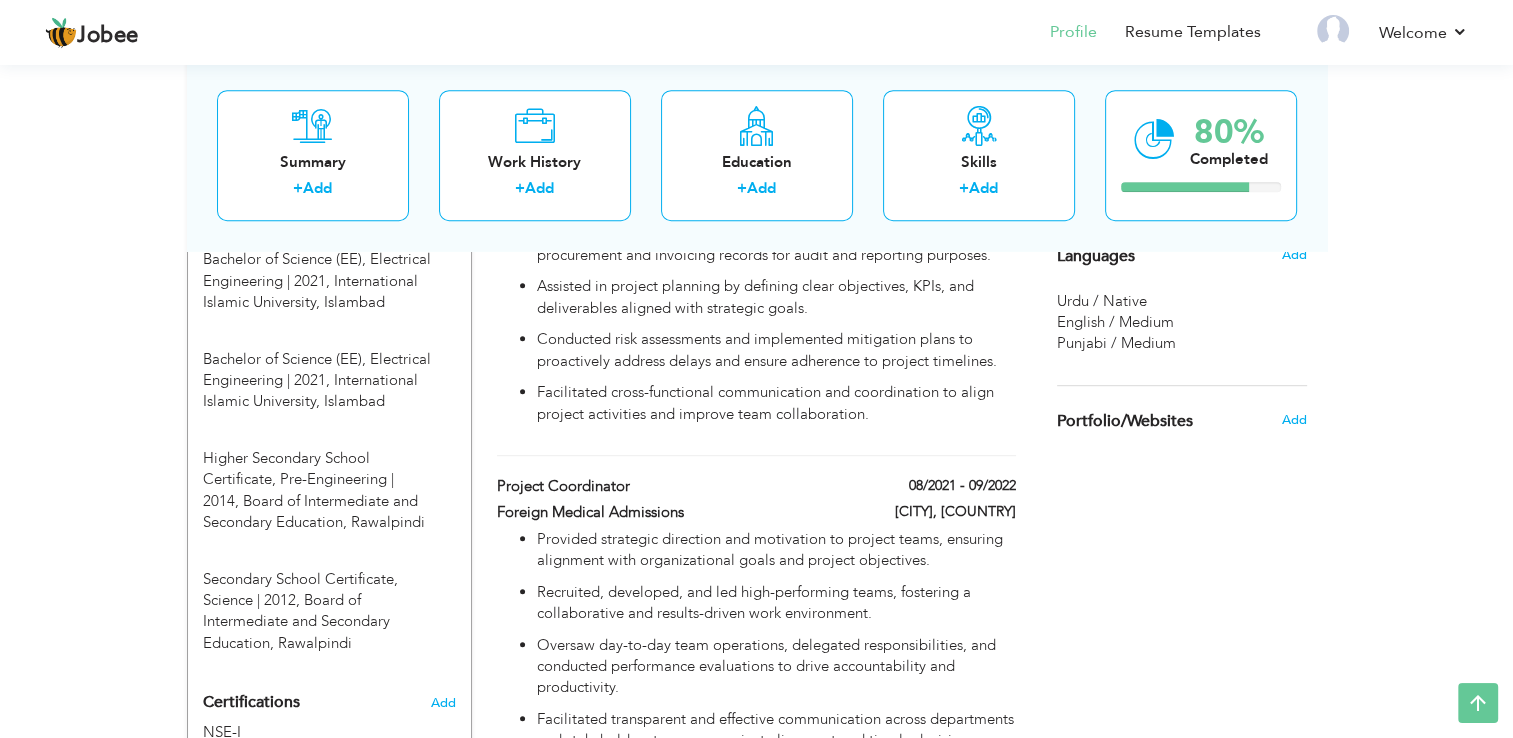 scroll, scrollTop: 1100, scrollLeft: 0, axis: vertical 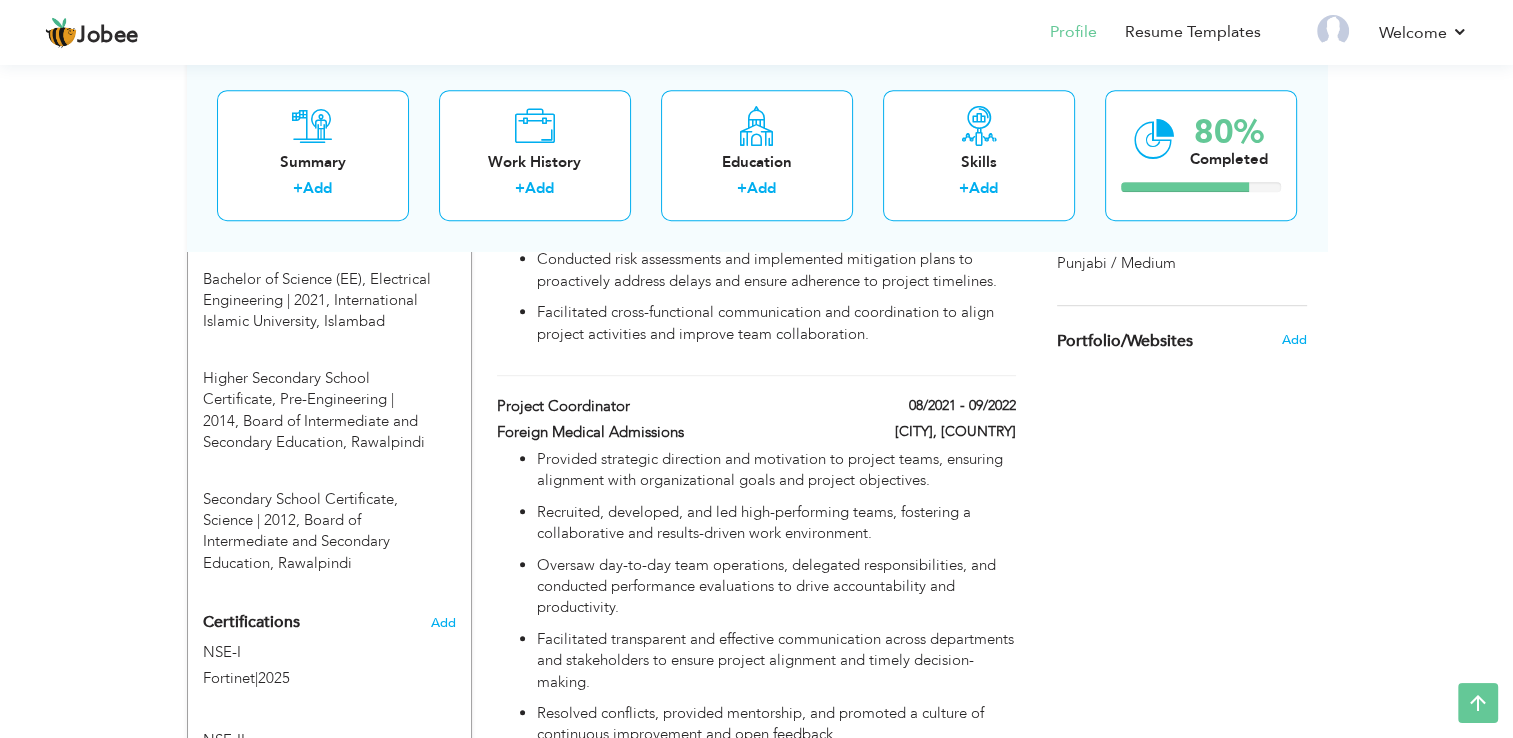 click on "Add" at bounding box center [1298, 340] 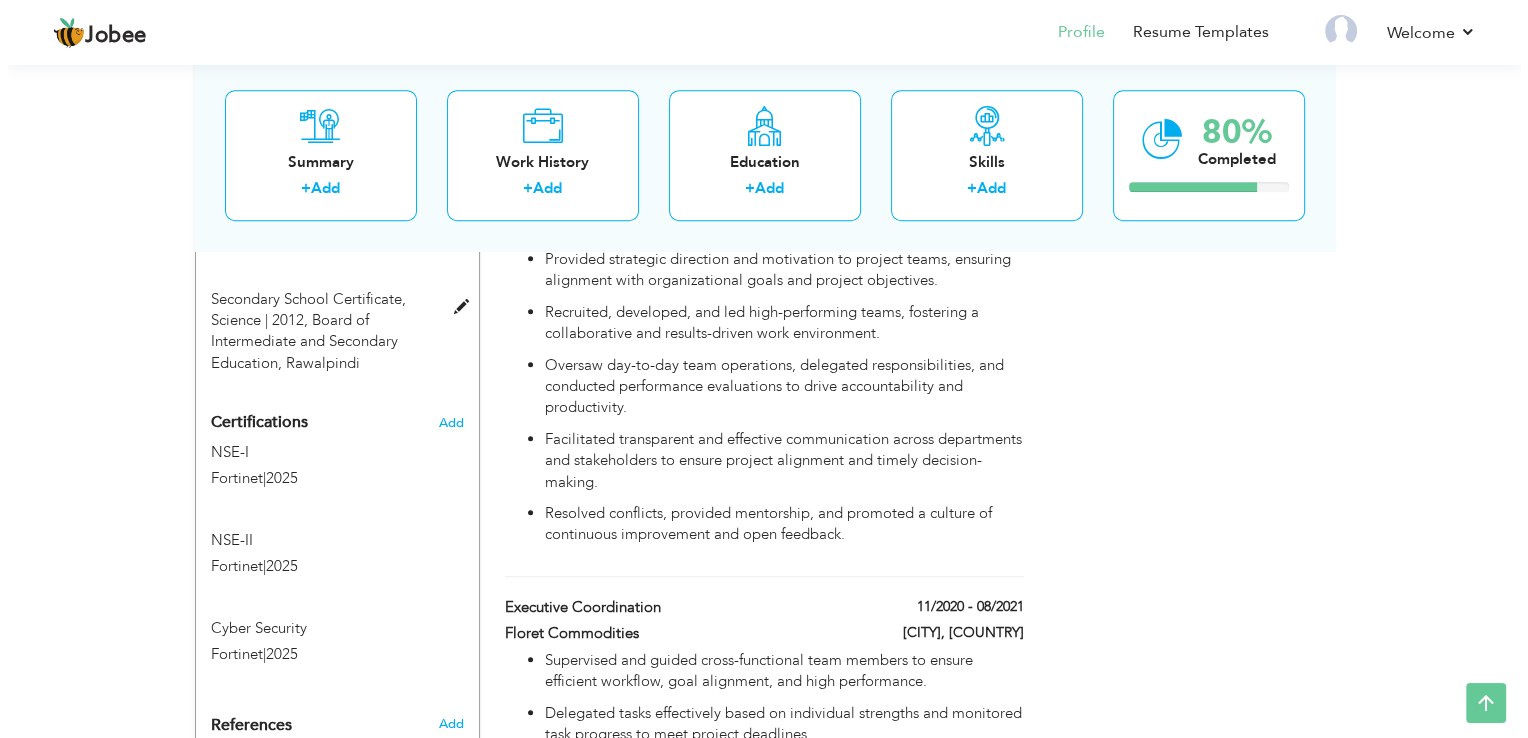 scroll, scrollTop: 1700, scrollLeft: 0, axis: vertical 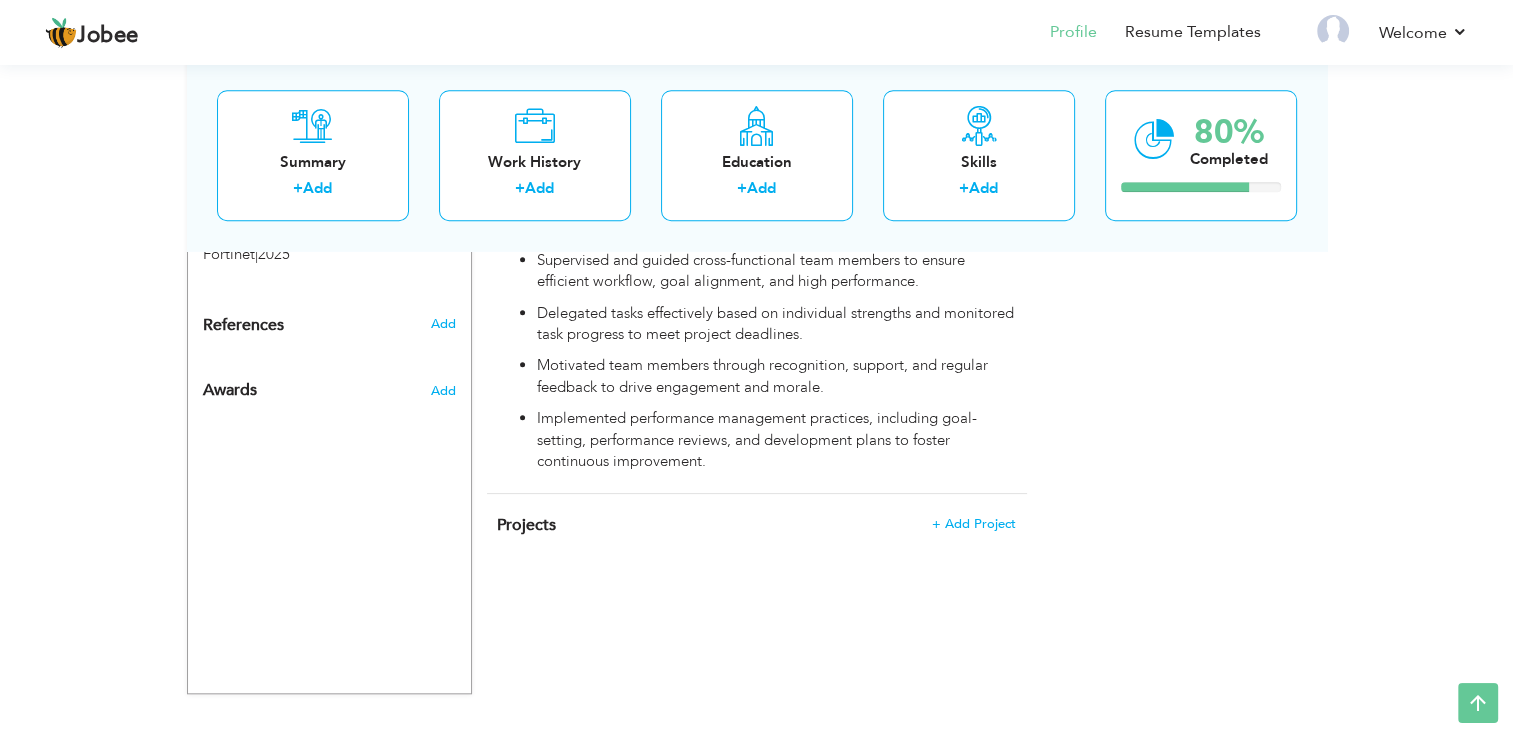 click on "Add" at bounding box center (446, 386) 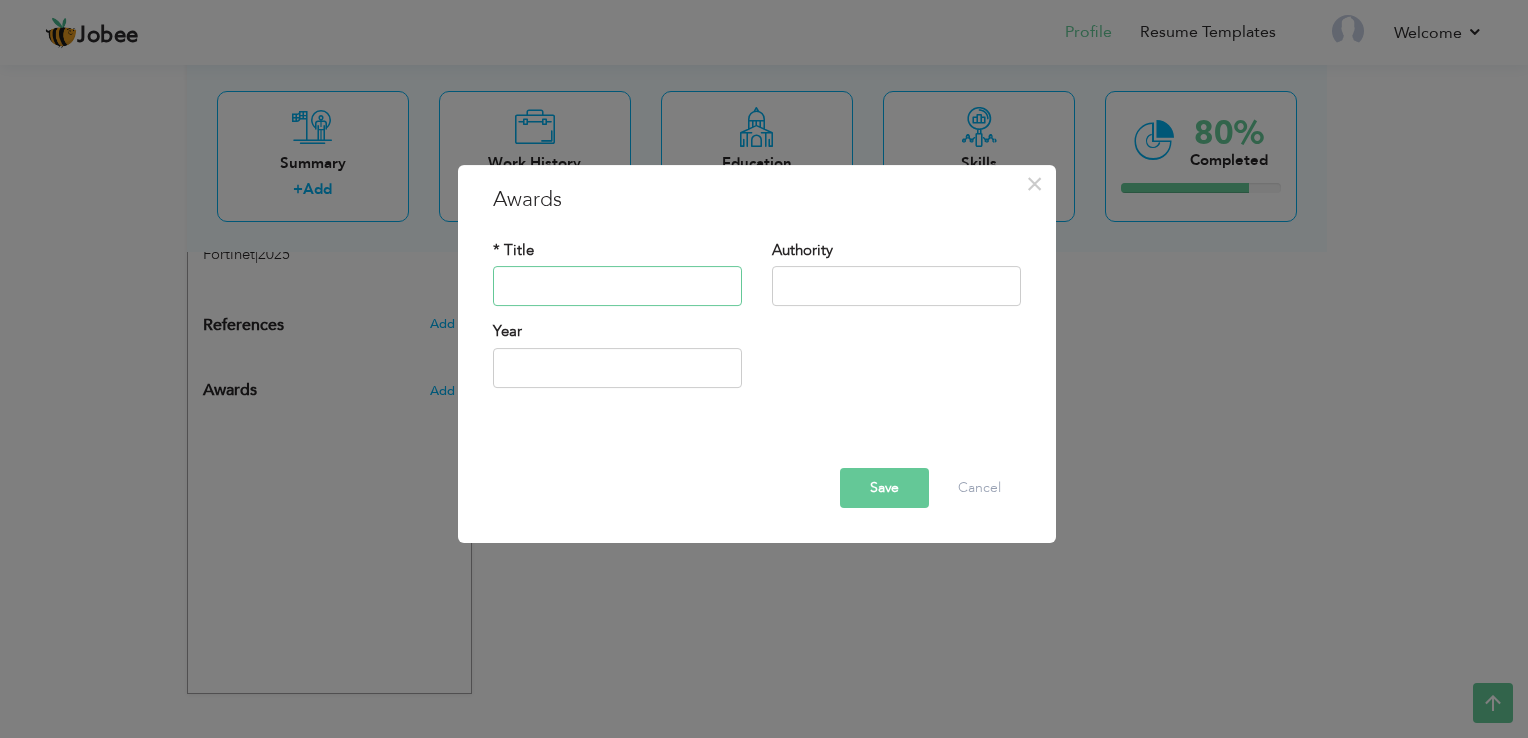 click at bounding box center [617, 287] 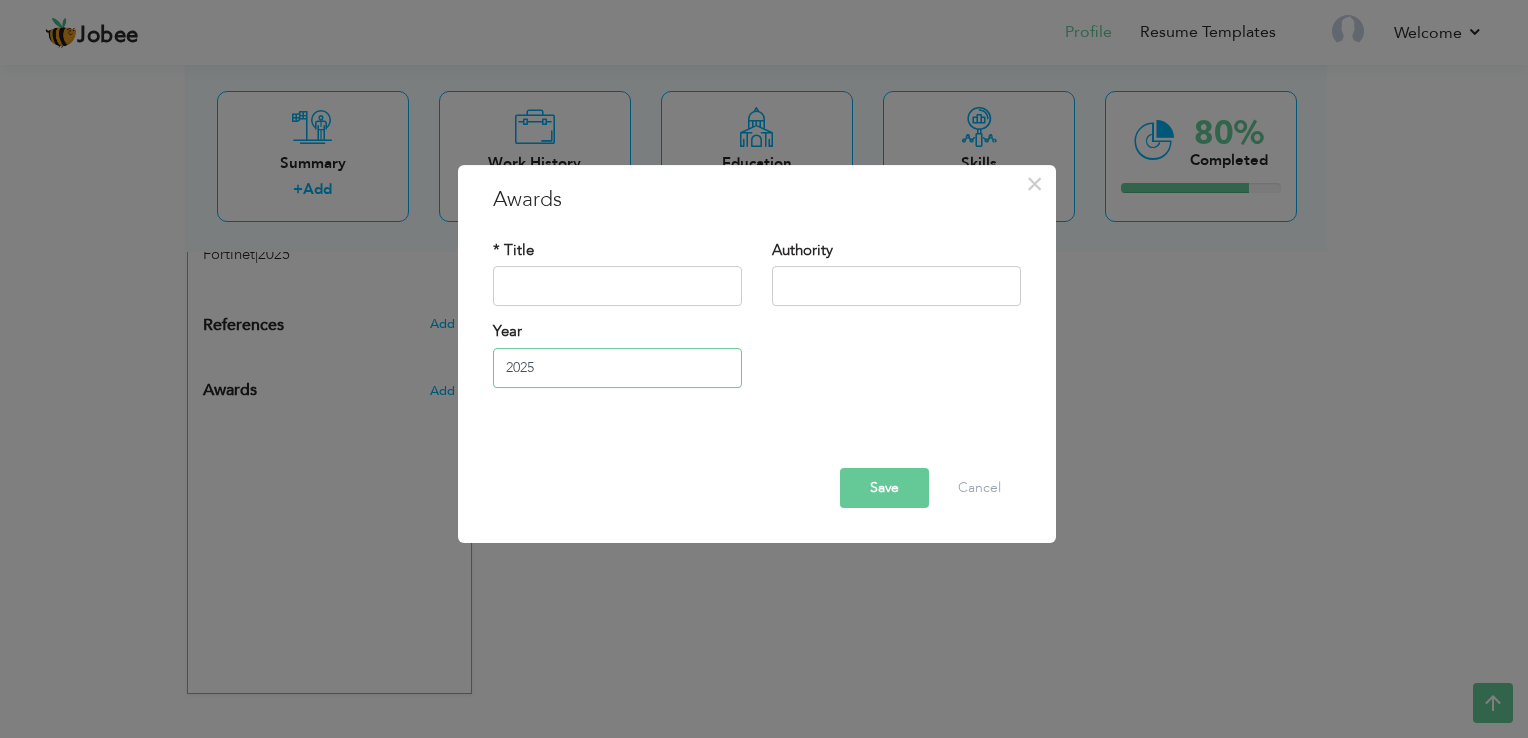 click on "2025" at bounding box center [617, 368] 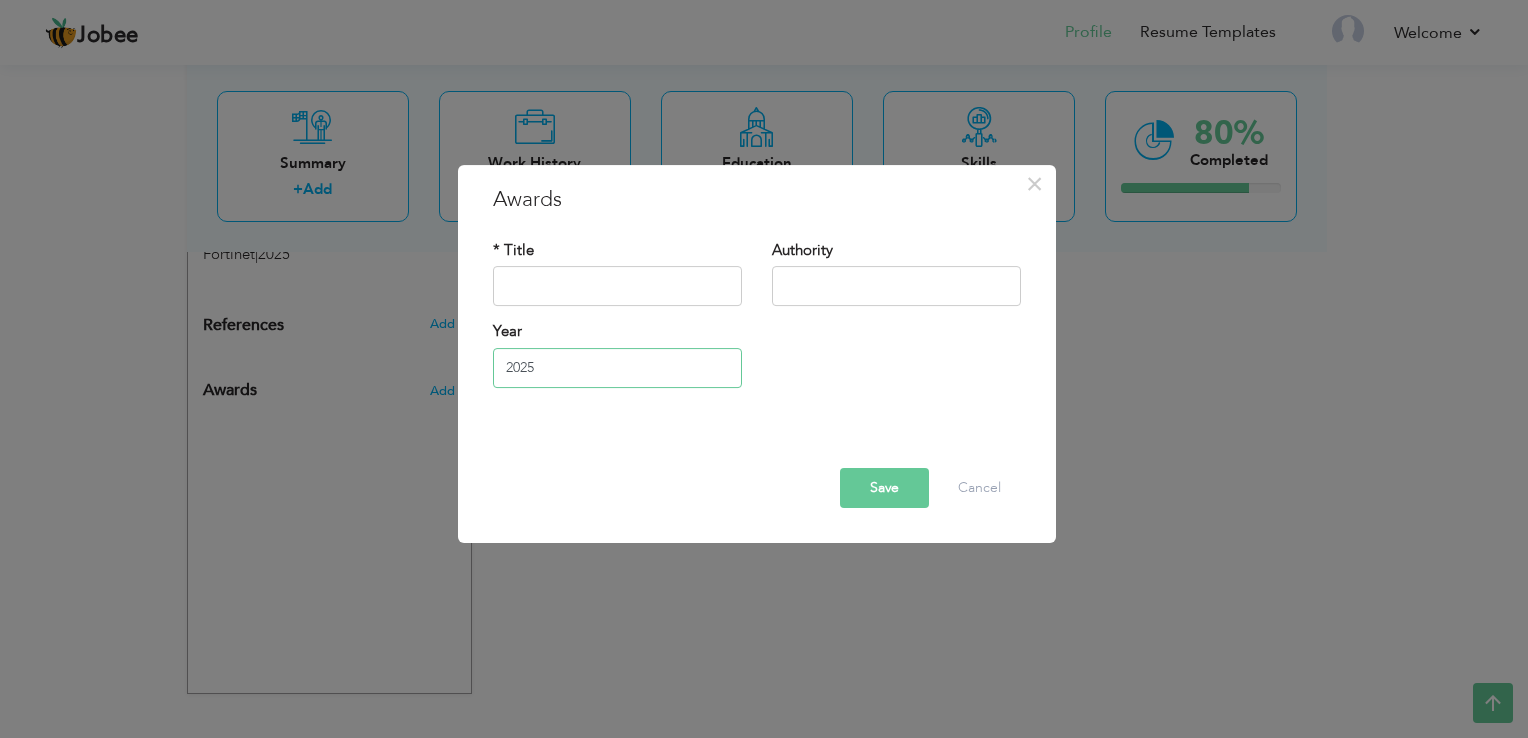 click on "2025" at bounding box center (617, 368) 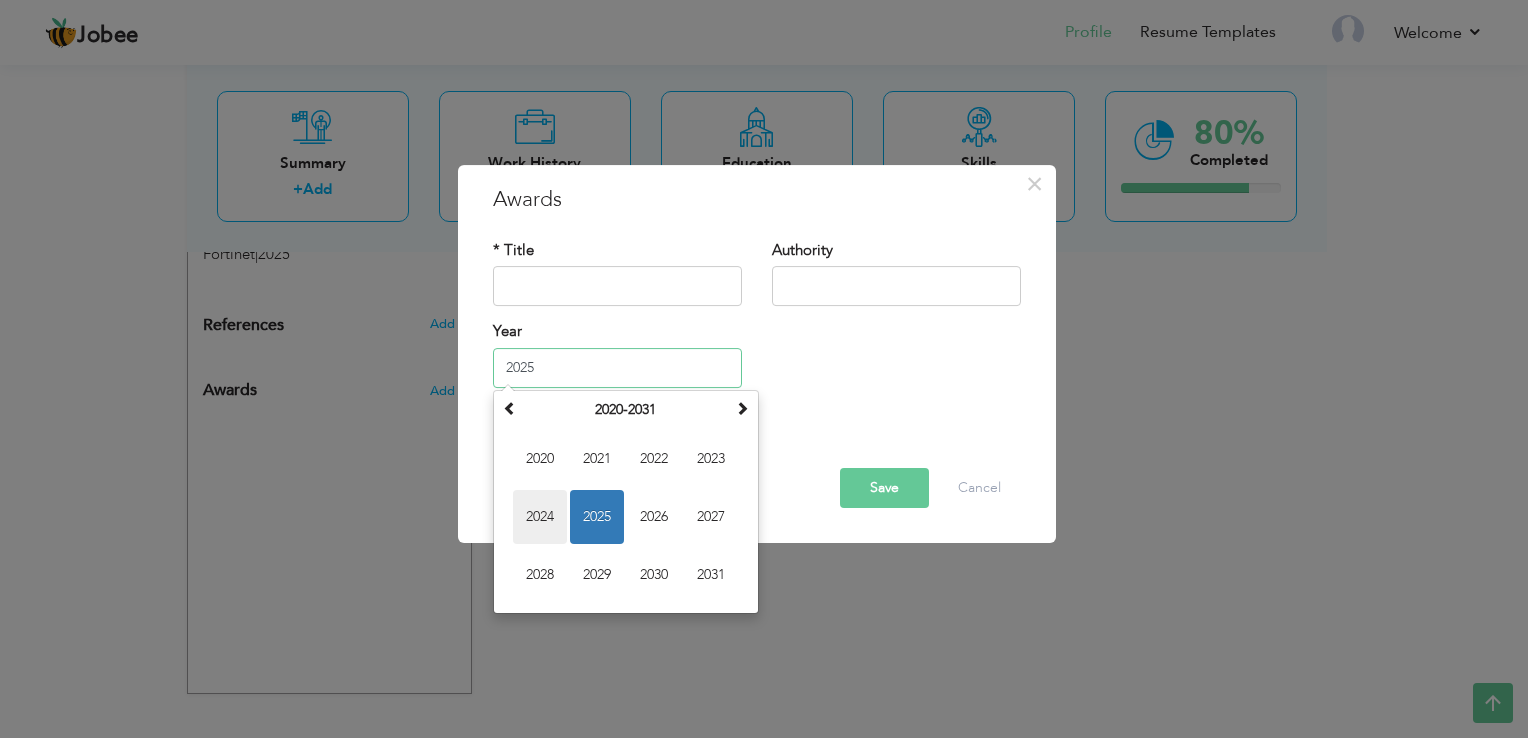 click on "2024" at bounding box center [540, 517] 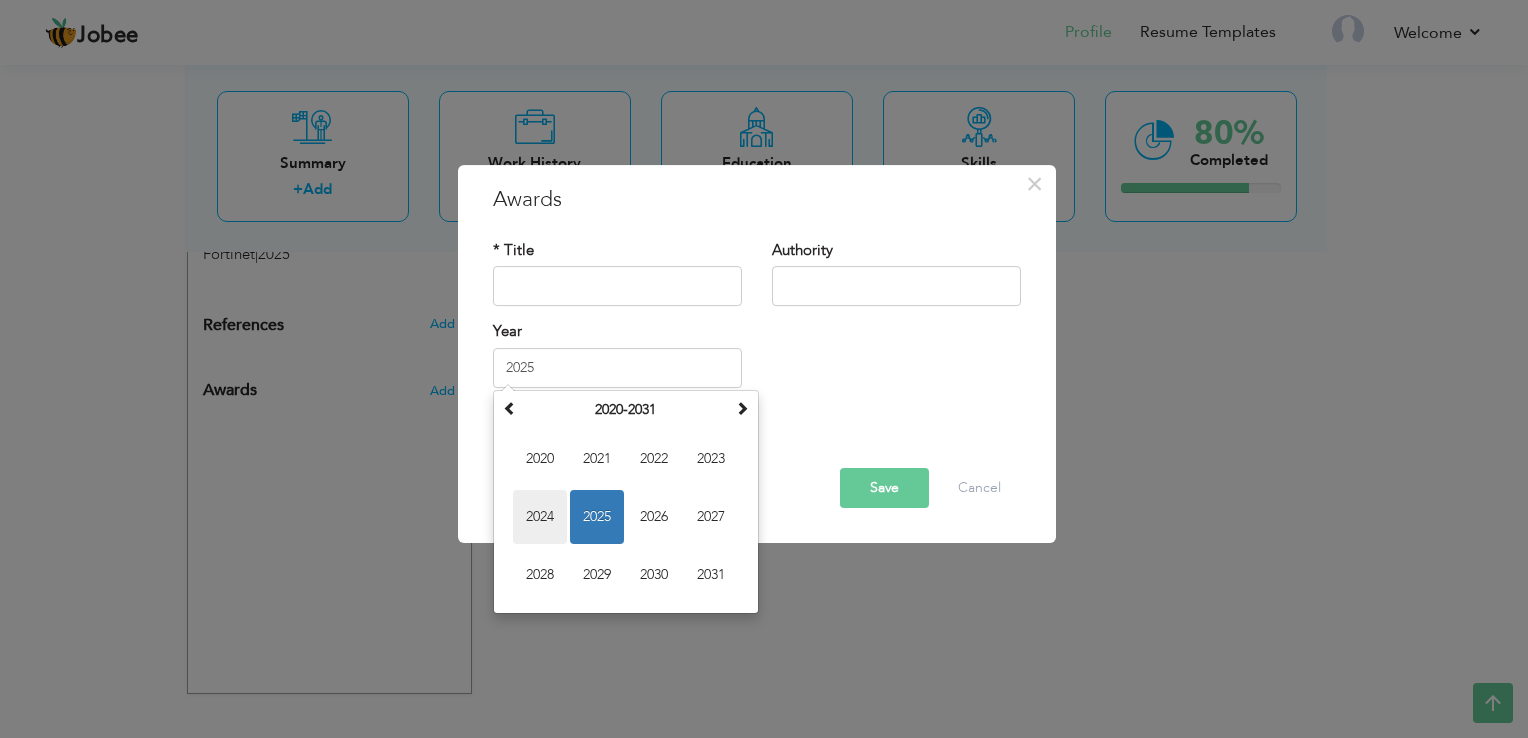 type on "2024" 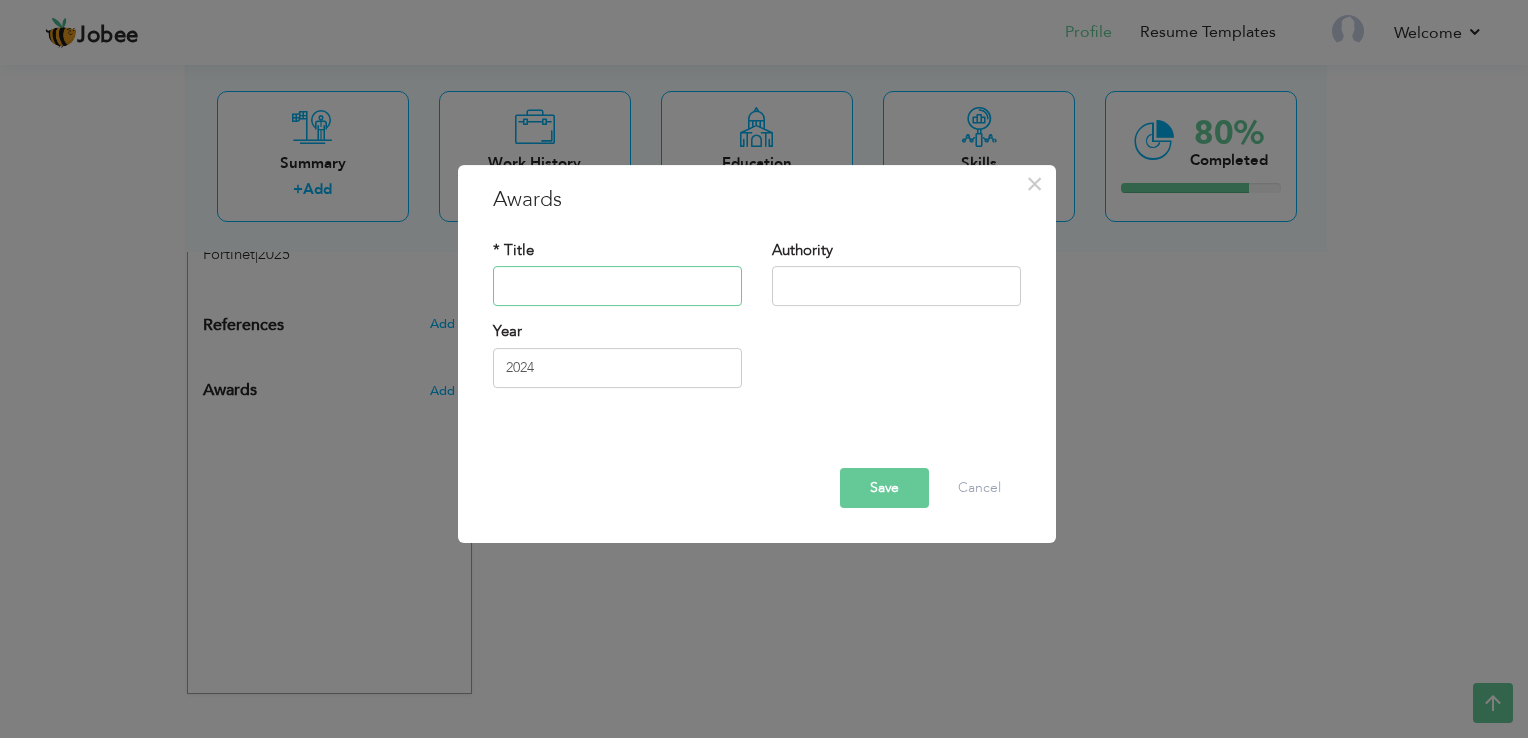 click at bounding box center (617, 287) 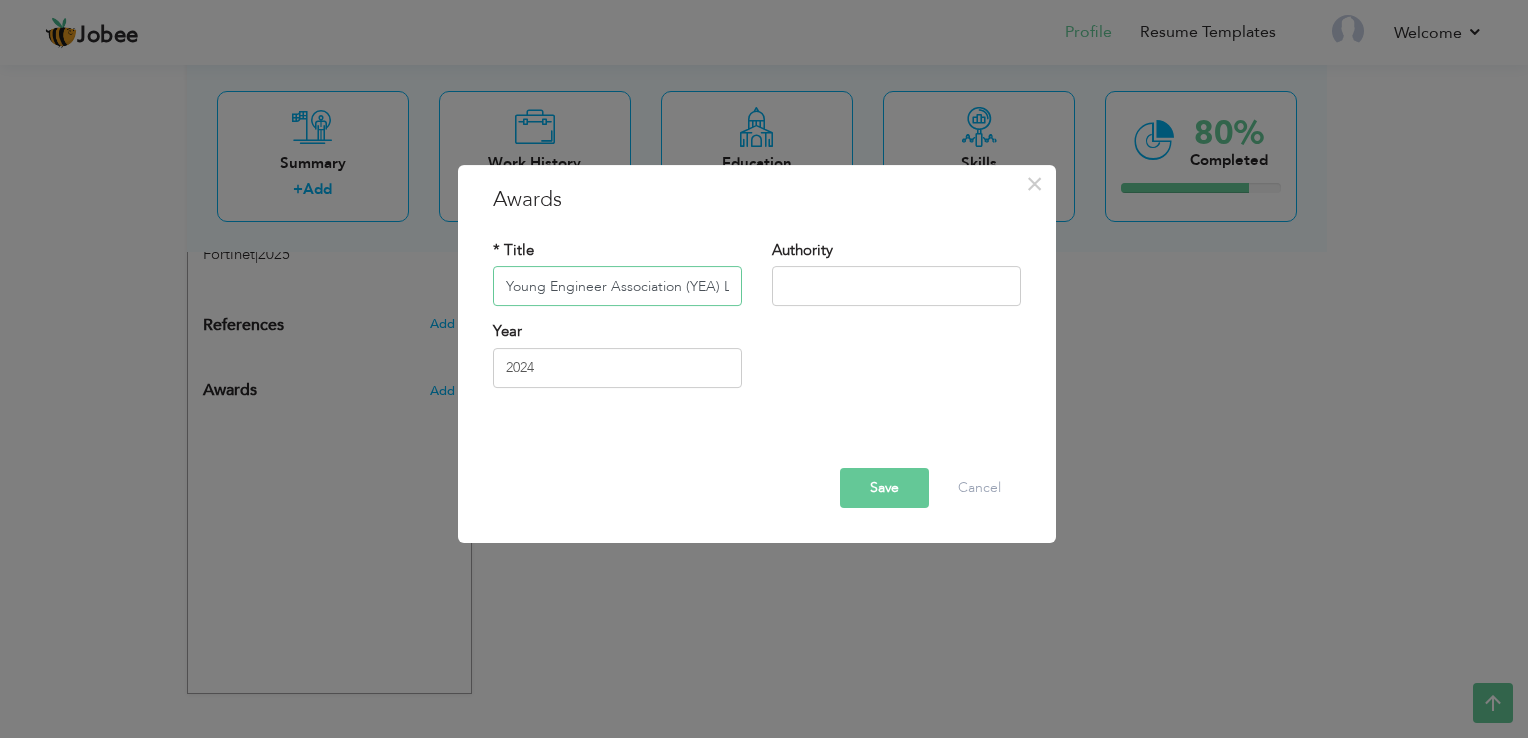 scroll, scrollTop: 0, scrollLeft: 199, axis: horizontal 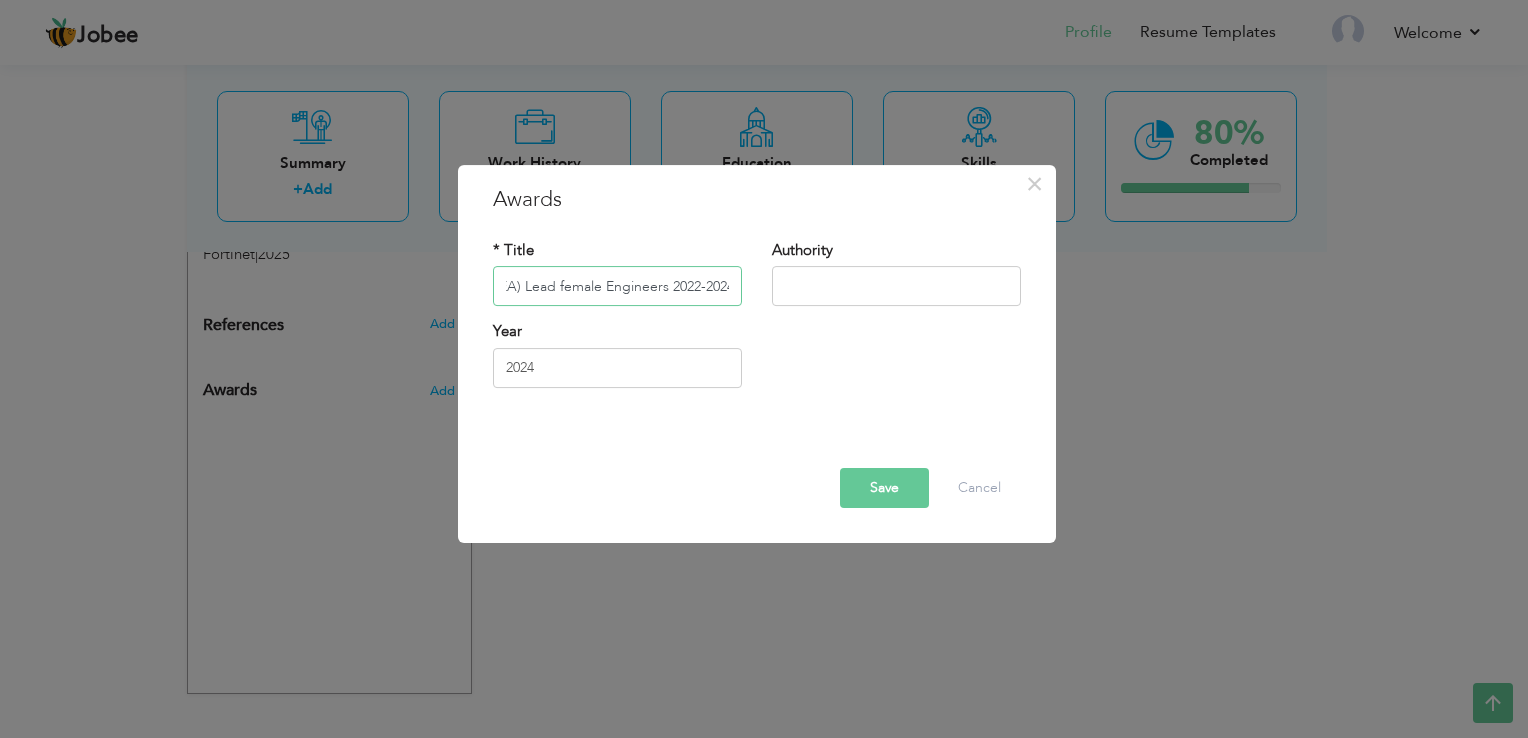 type on "Young Engineer Association (YEA) Lead female Engineers 2022-2024" 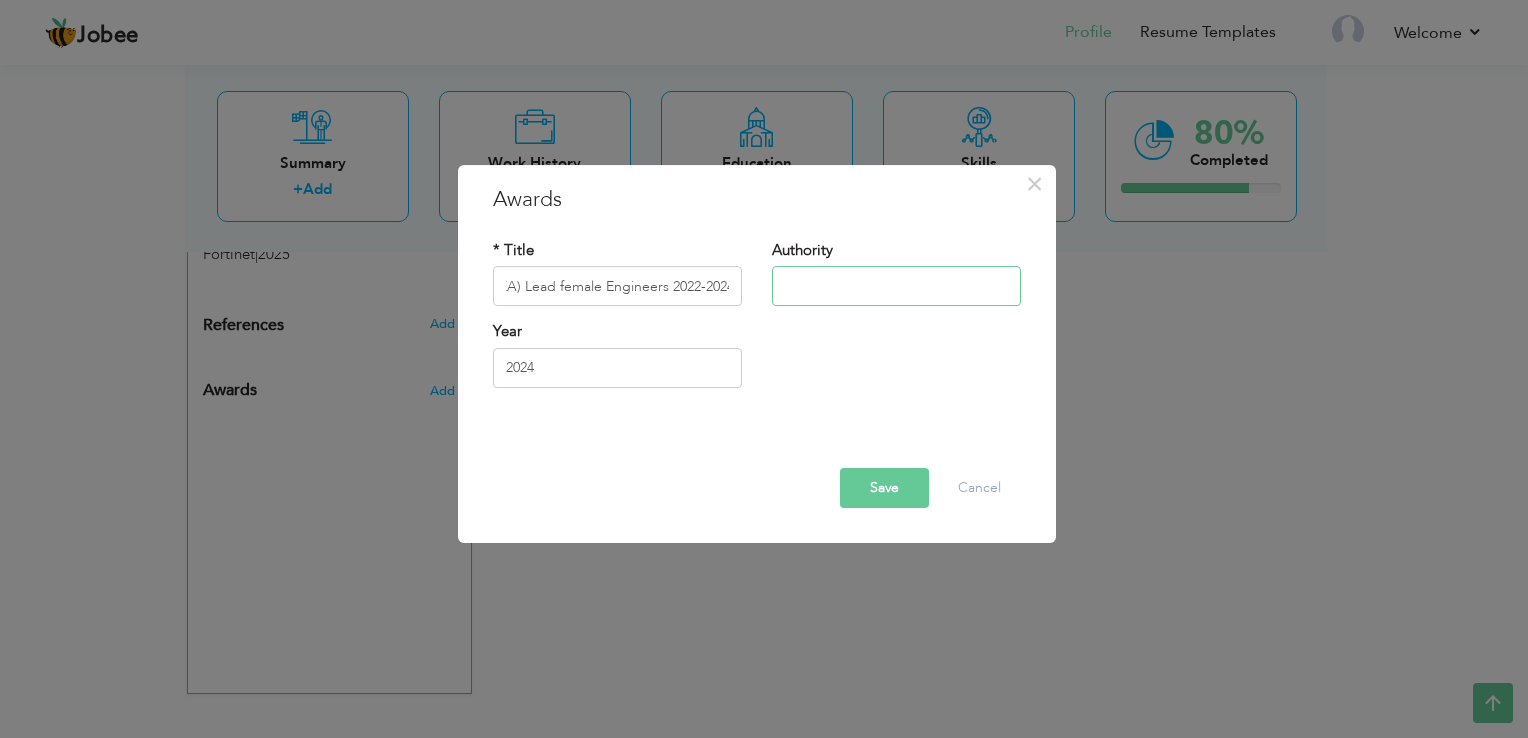 click at bounding box center [896, 287] 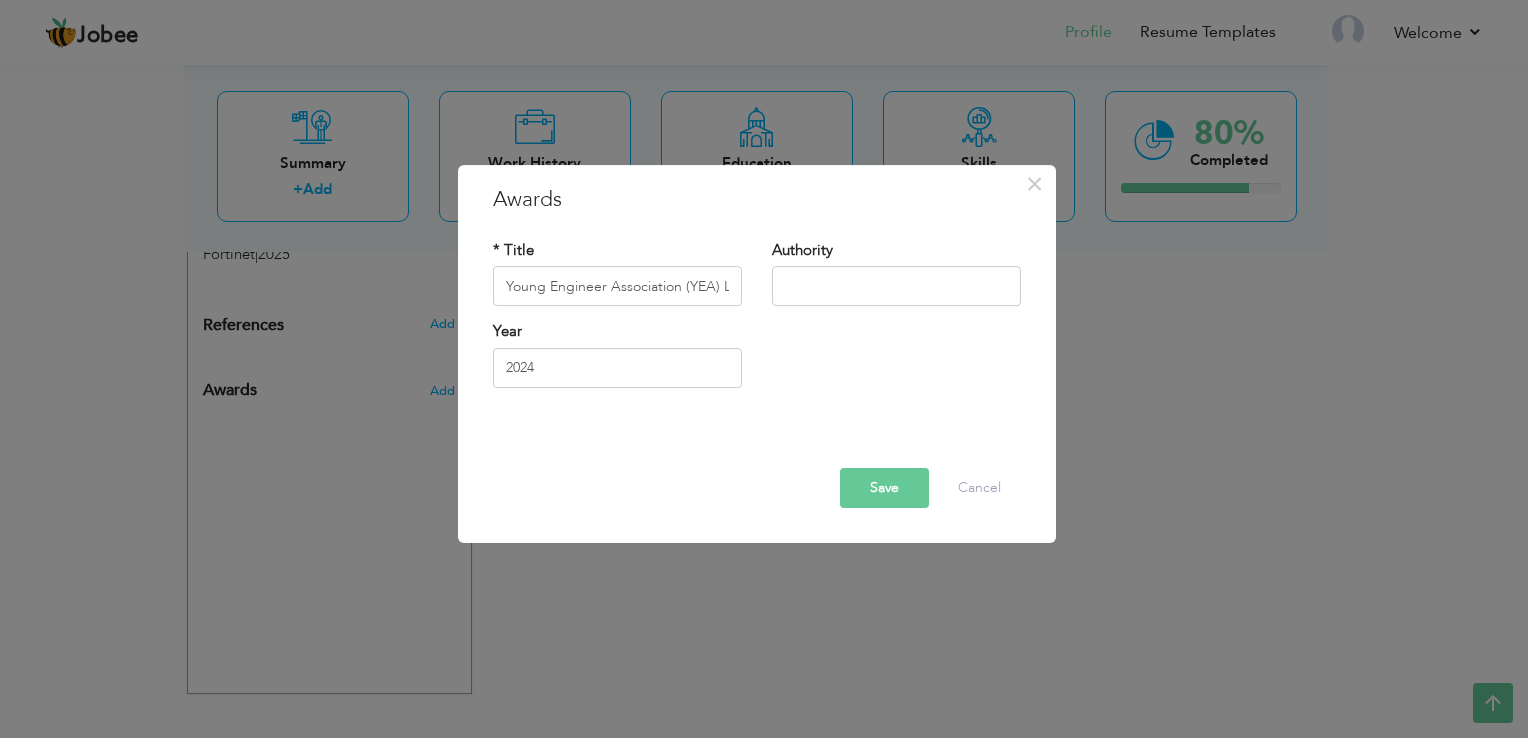 click on "Save" at bounding box center (884, 488) 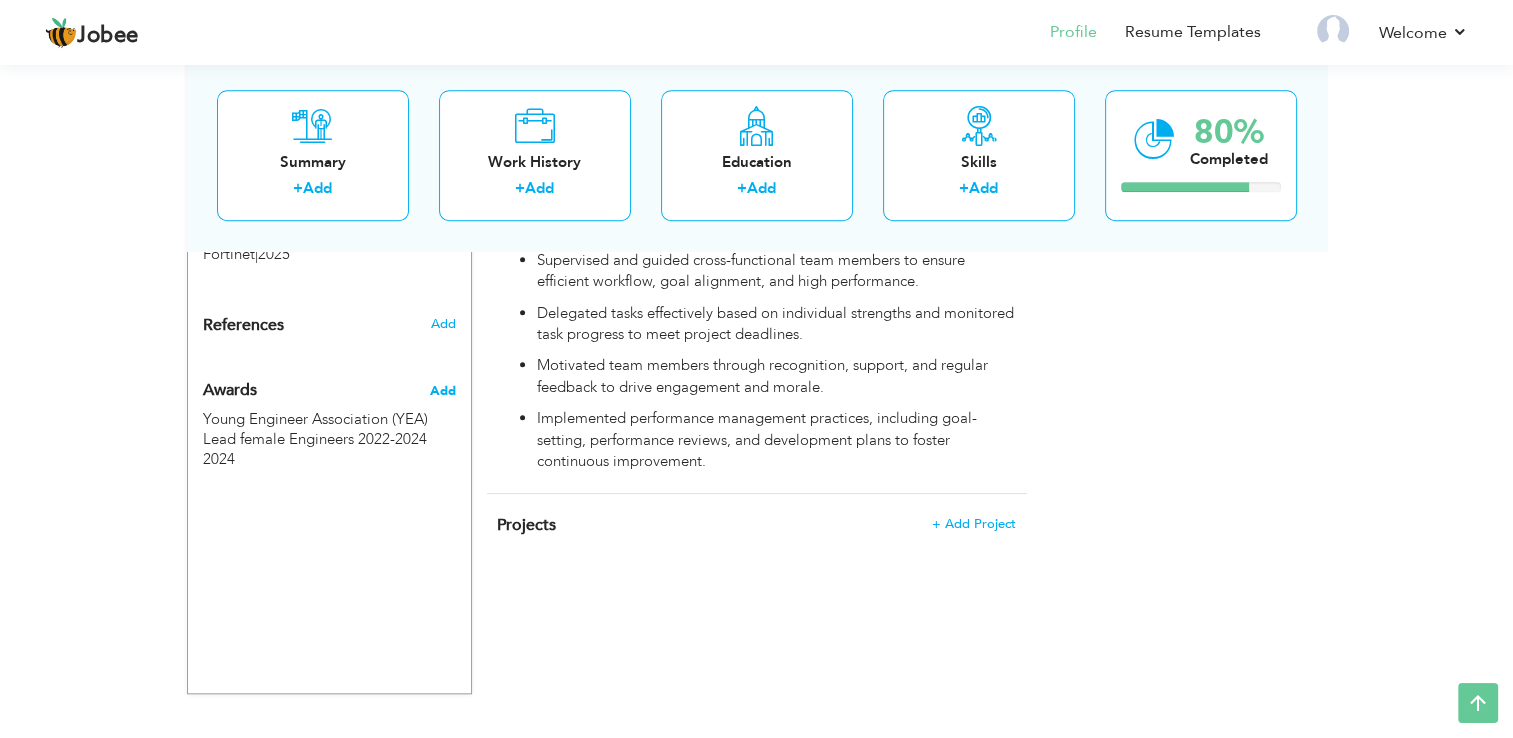 click on "Add" at bounding box center (442, 391) 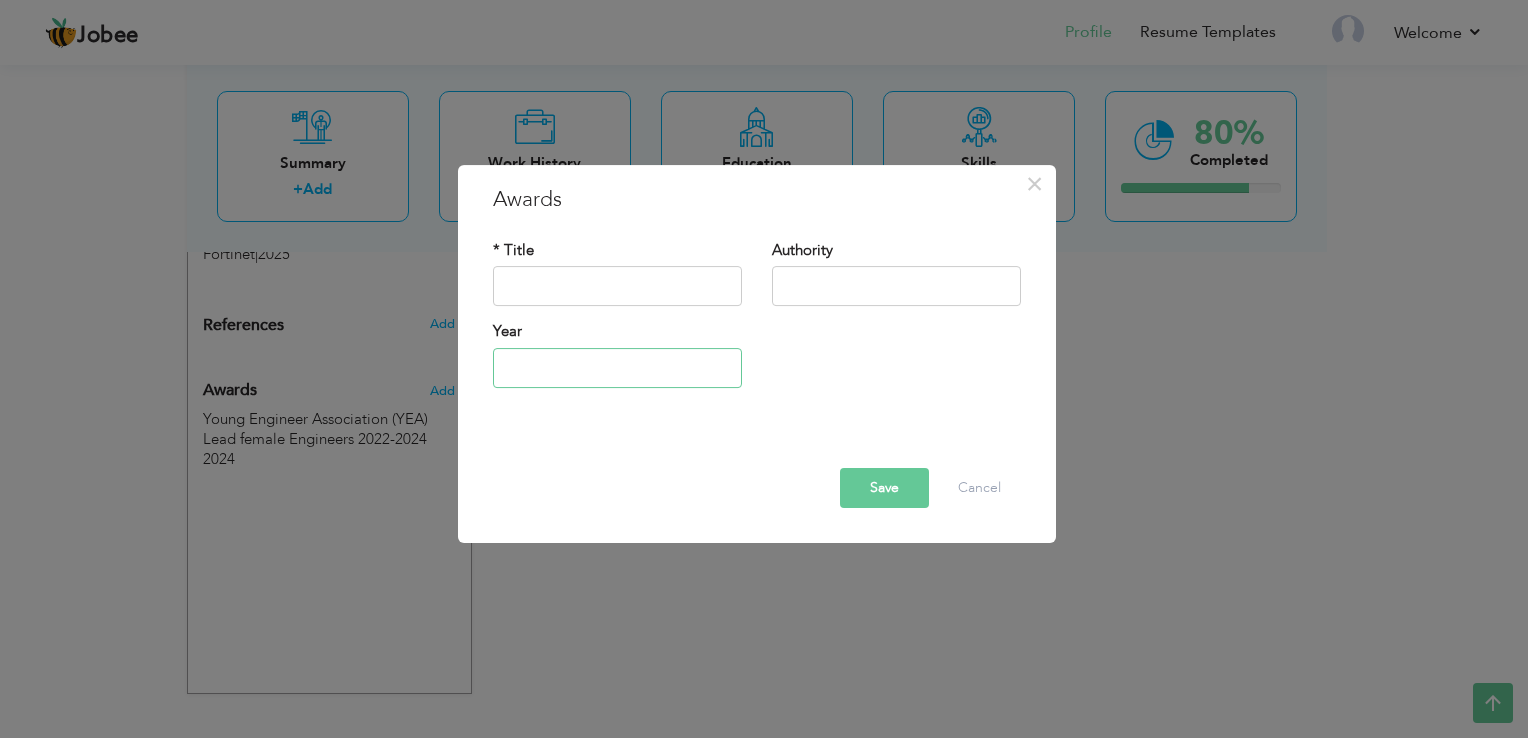click at bounding box center [617, 368] 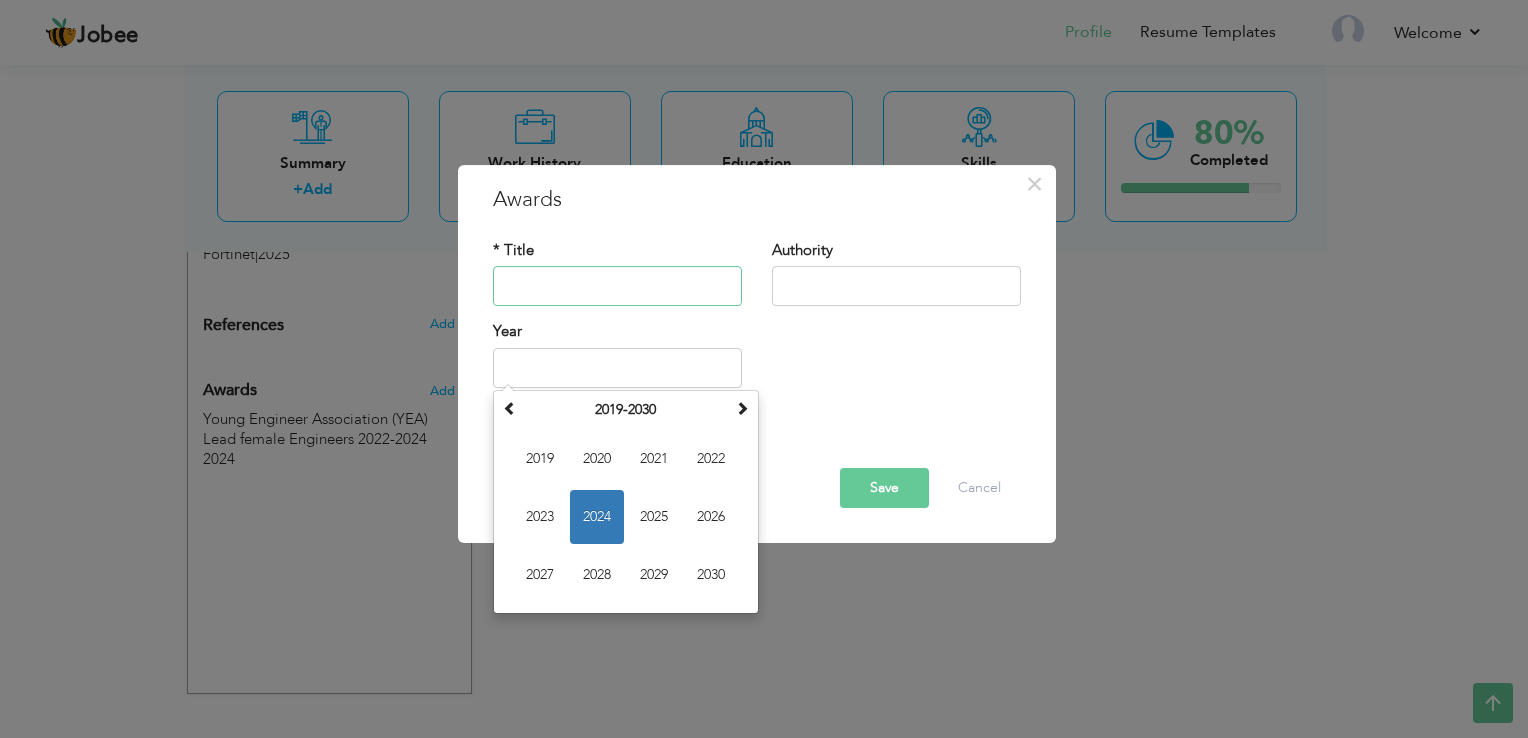 click at bounding box center (617, 287) 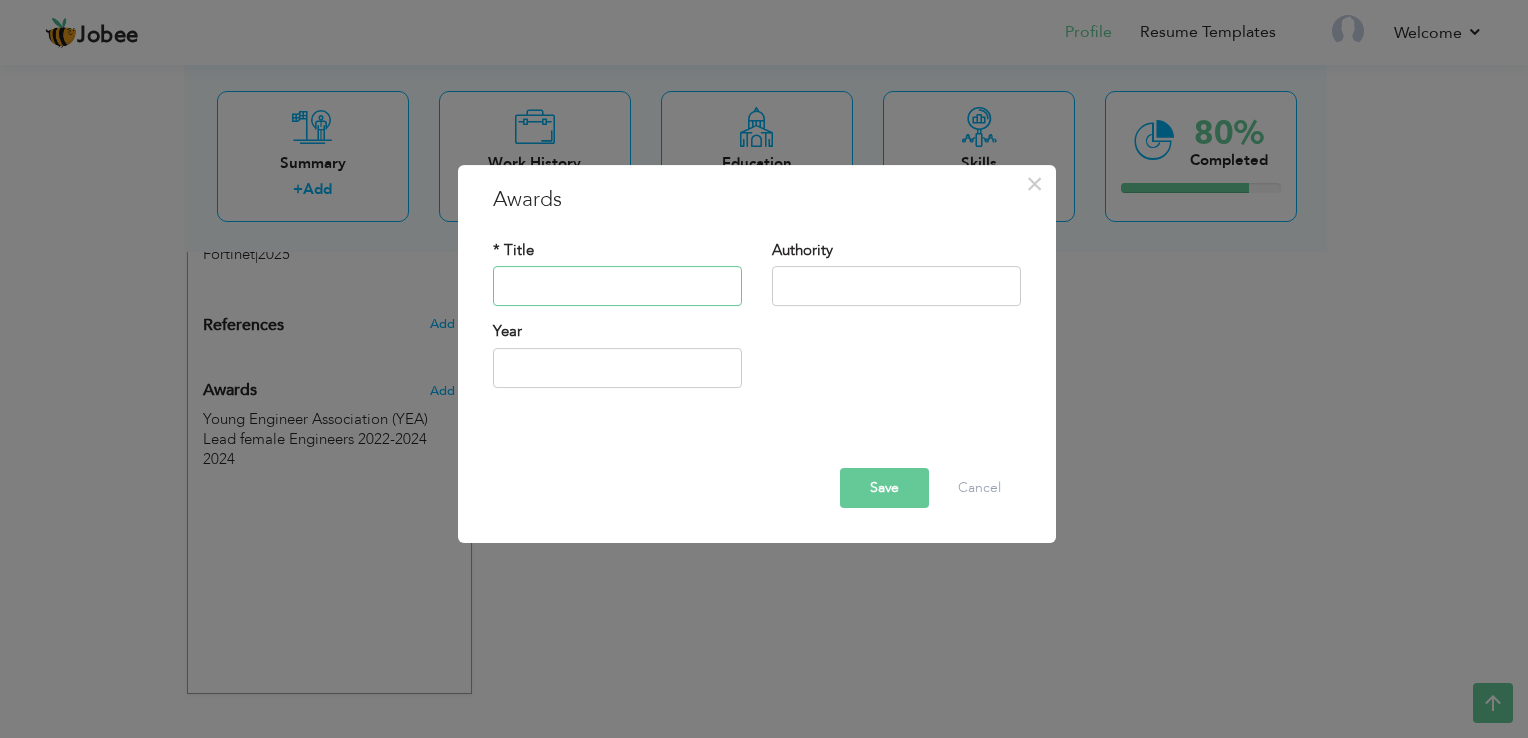 paste on "Member of PEC Committee (Young Engineer Facilitation Team)YEFT 2022-2024" 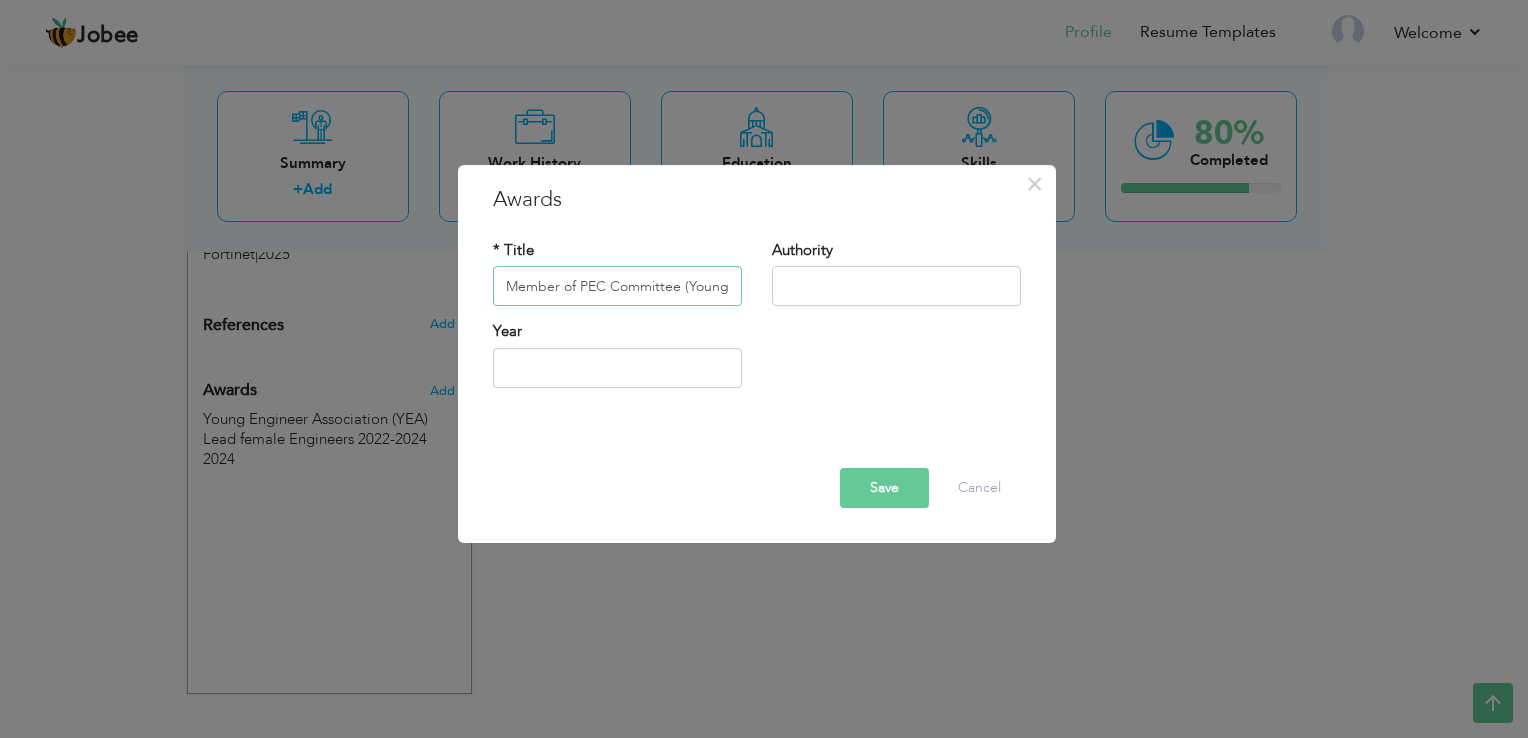 scroll, scrollTop: 0, scrollLeft: 266, axis: horizontal 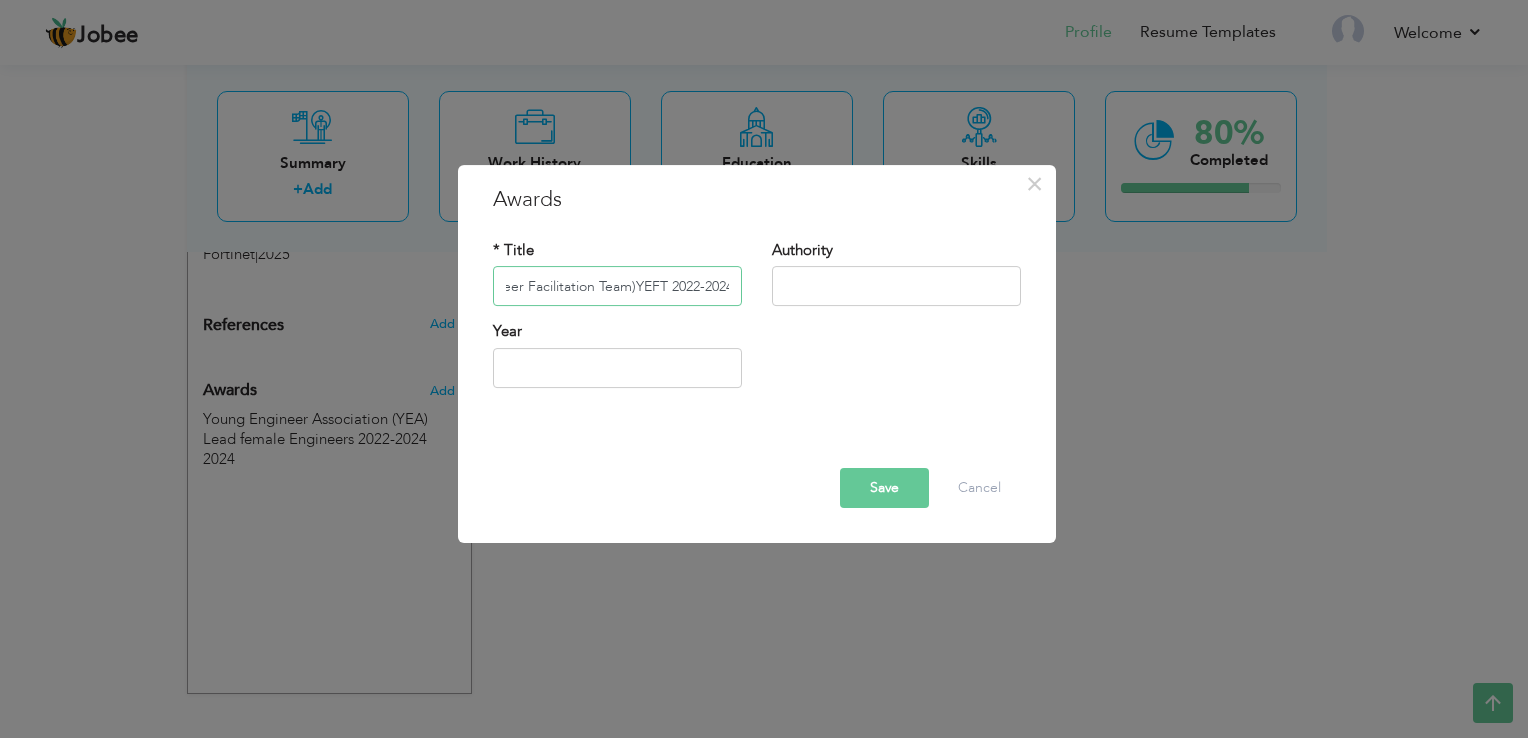 drag, startPoint x: 705, startPoint y: 287, endPoint x: 802, endPoint y: 289, distance: 97.020615 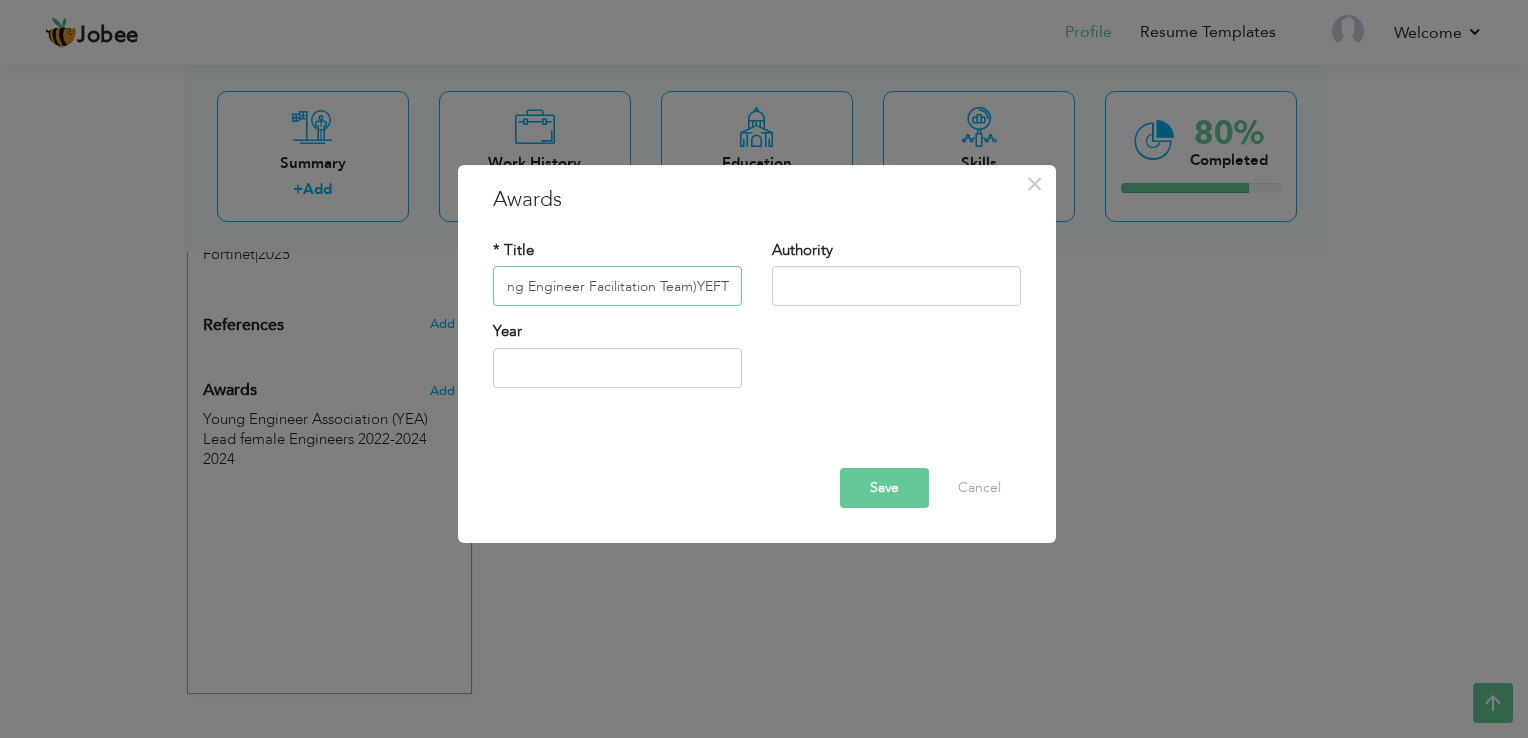 scroll, scrollTop: 0, scrollLeft: 203, axis: horizontal 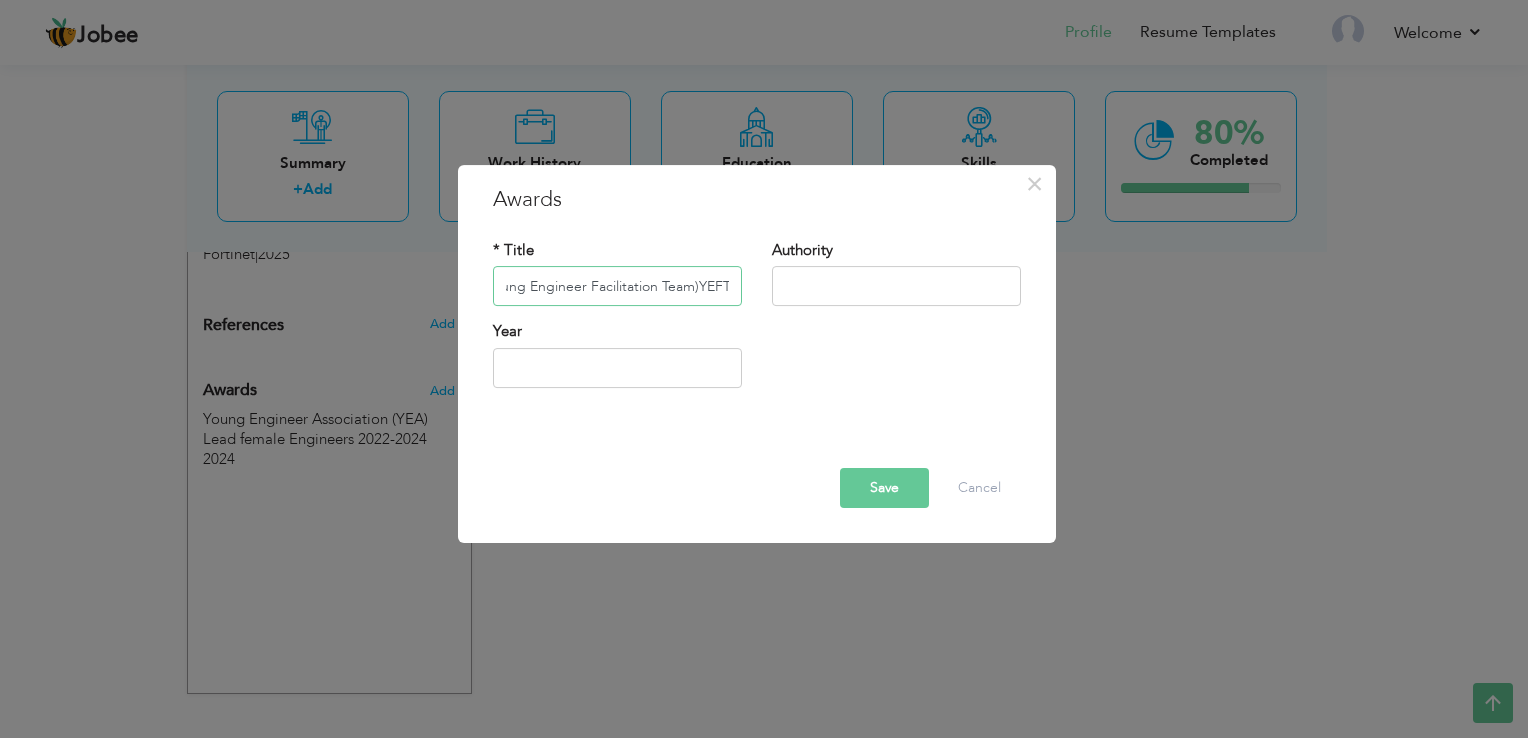 type on "Member of PEC Committee (Young Engineer Facilitation Team)YEFT" 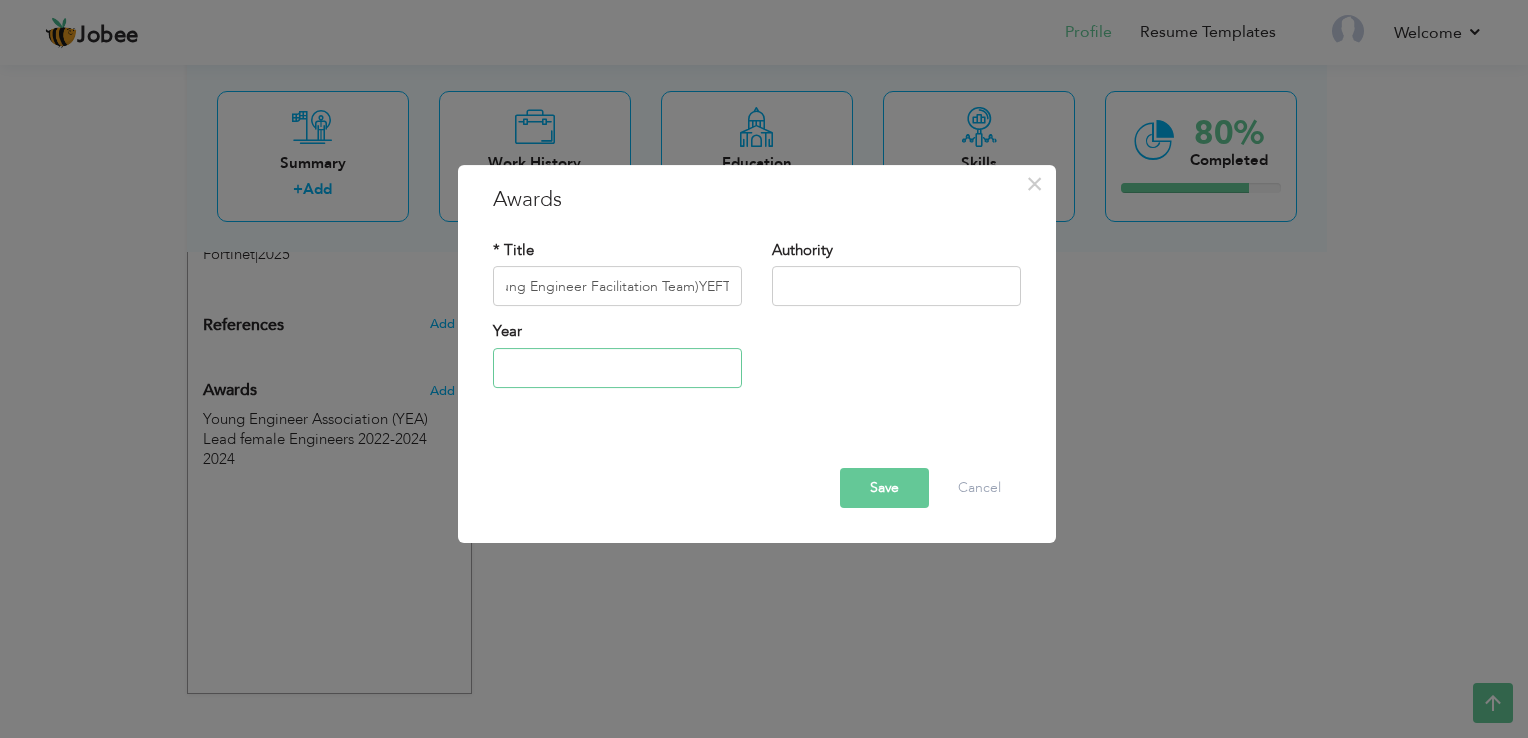 click at bounding box center [617, 368] 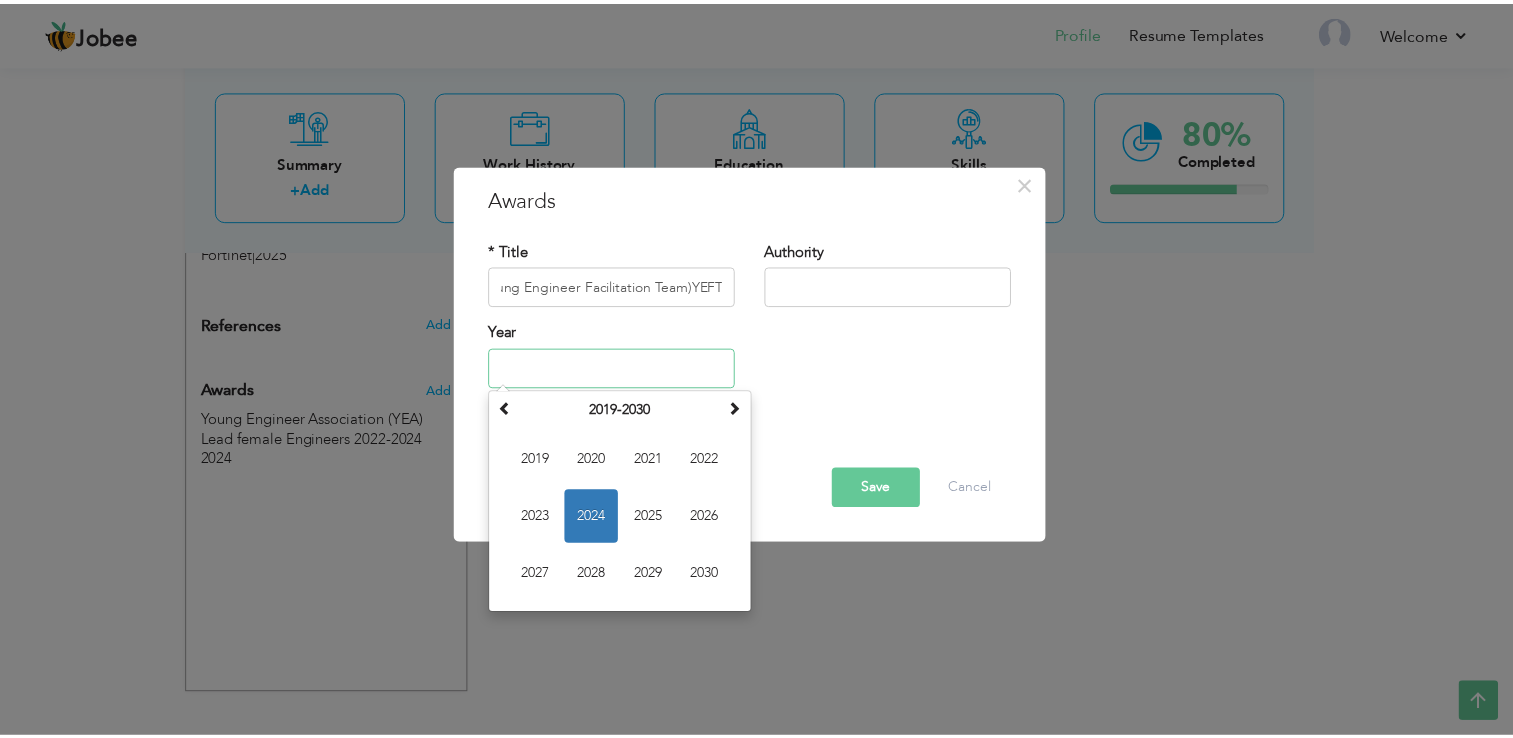 scroll, scrollTop: 0, scrollLeft: 0, axis: both 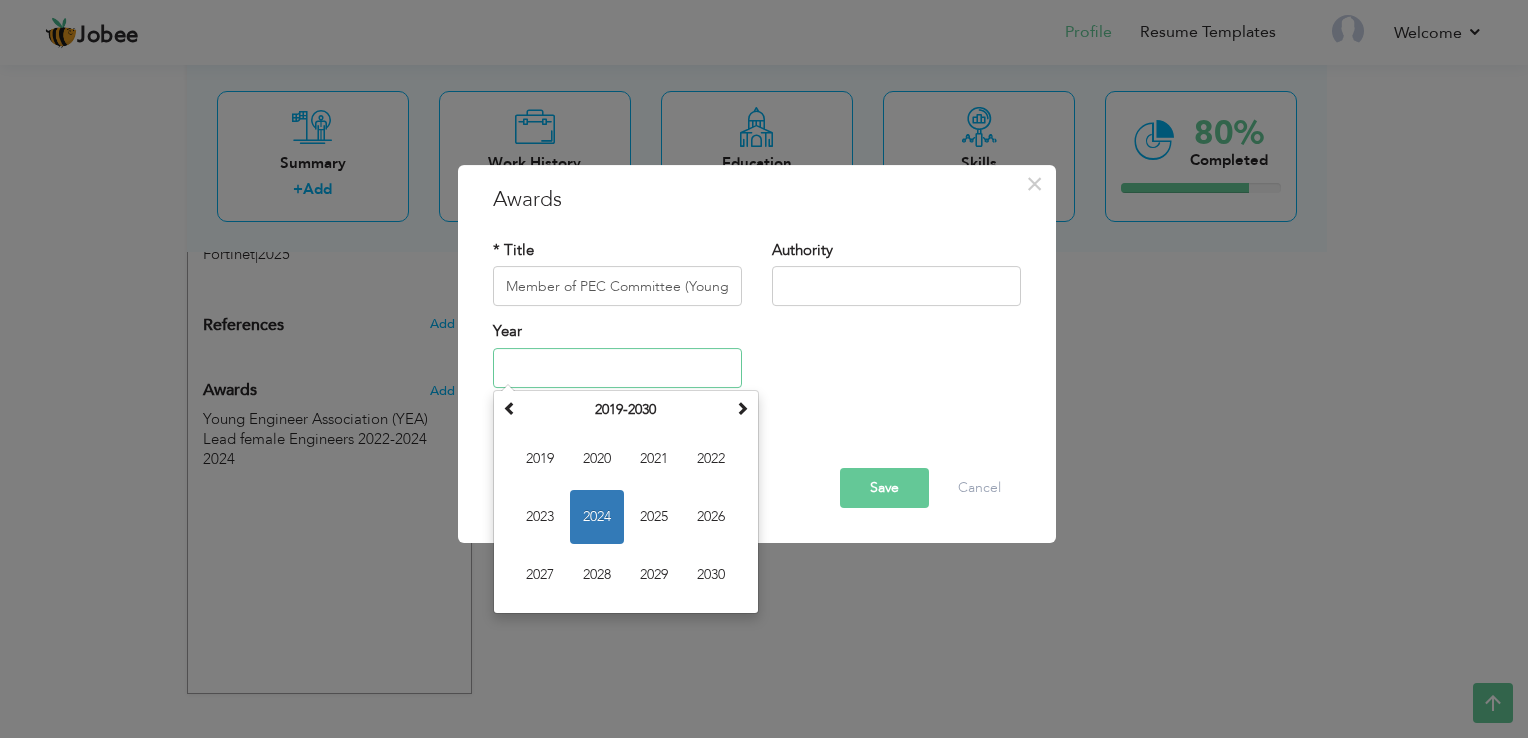 click on "2024" at bounding box center (597, 517) 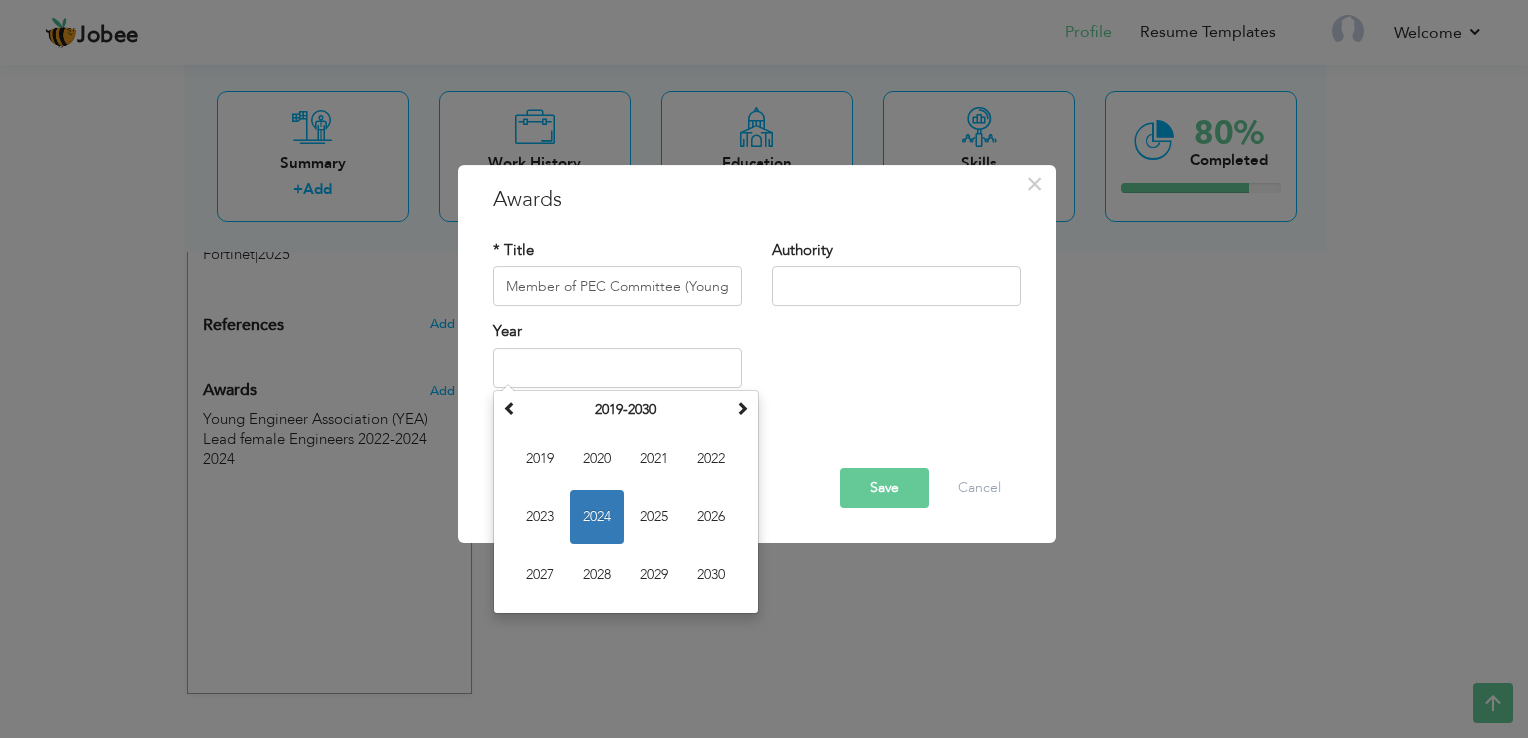 type on "2024" 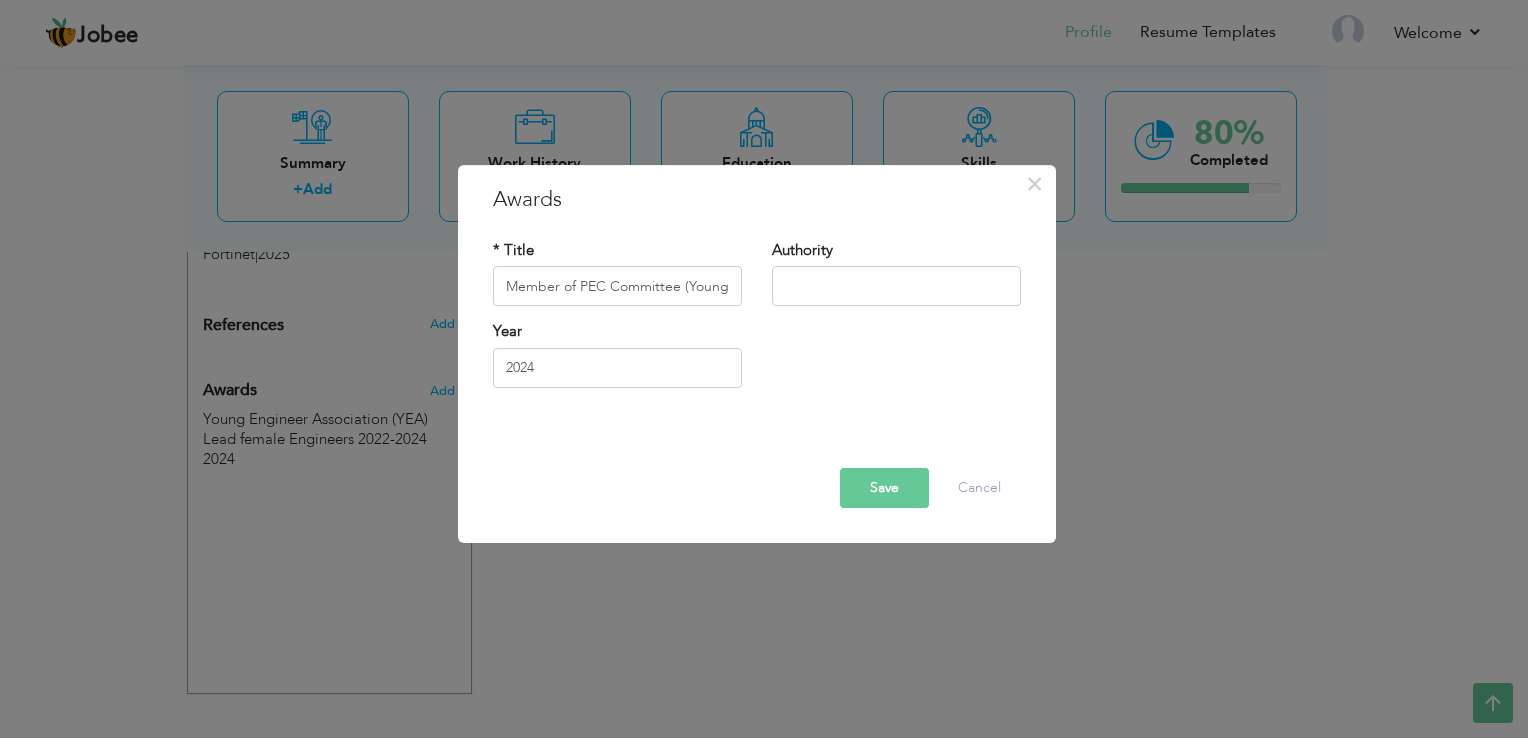 click on "Save" at bounding box center (884, 488) 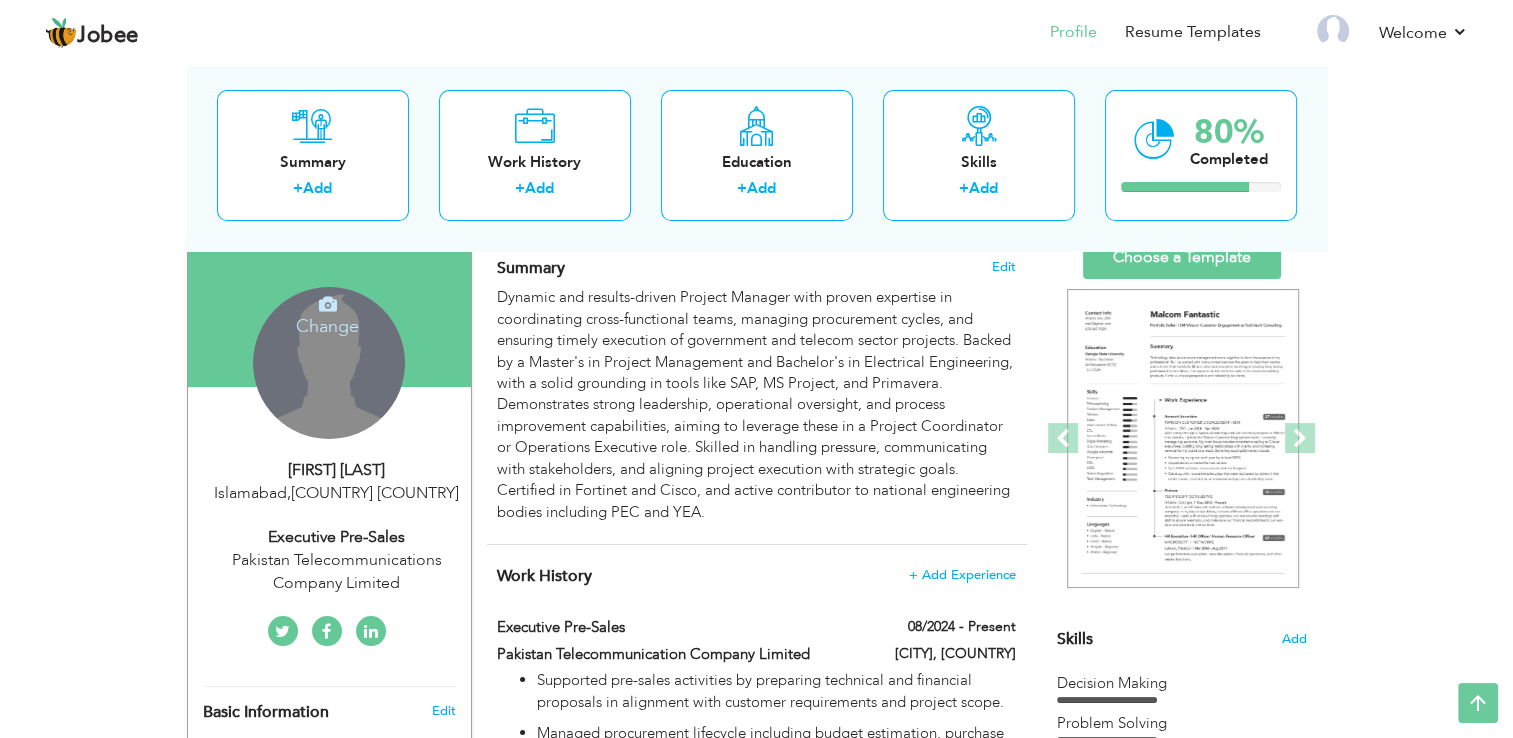 scroll, scrollTop: 0, scrollLeft: 0, axis: both 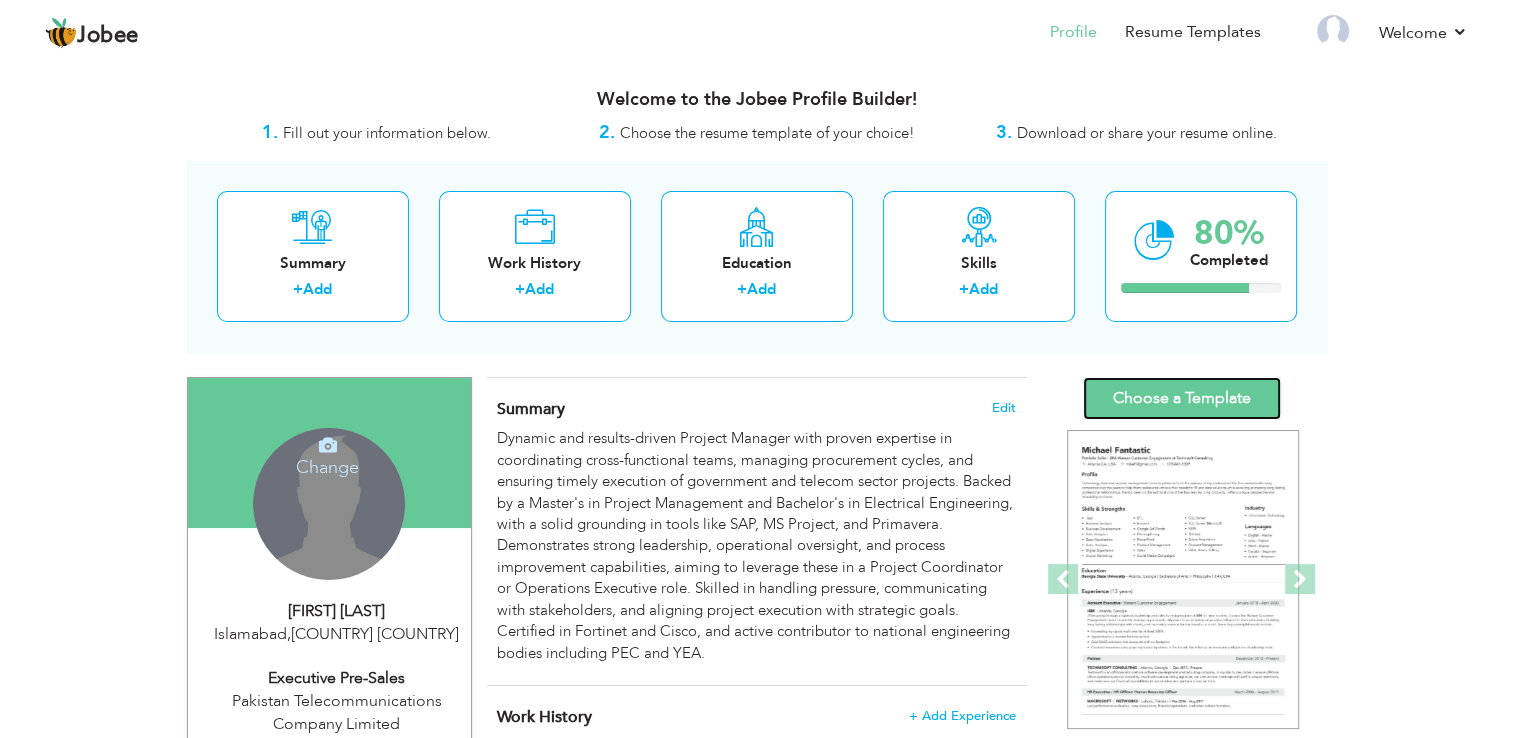click on "Choose a Template" at bounding box center [1182, 398] 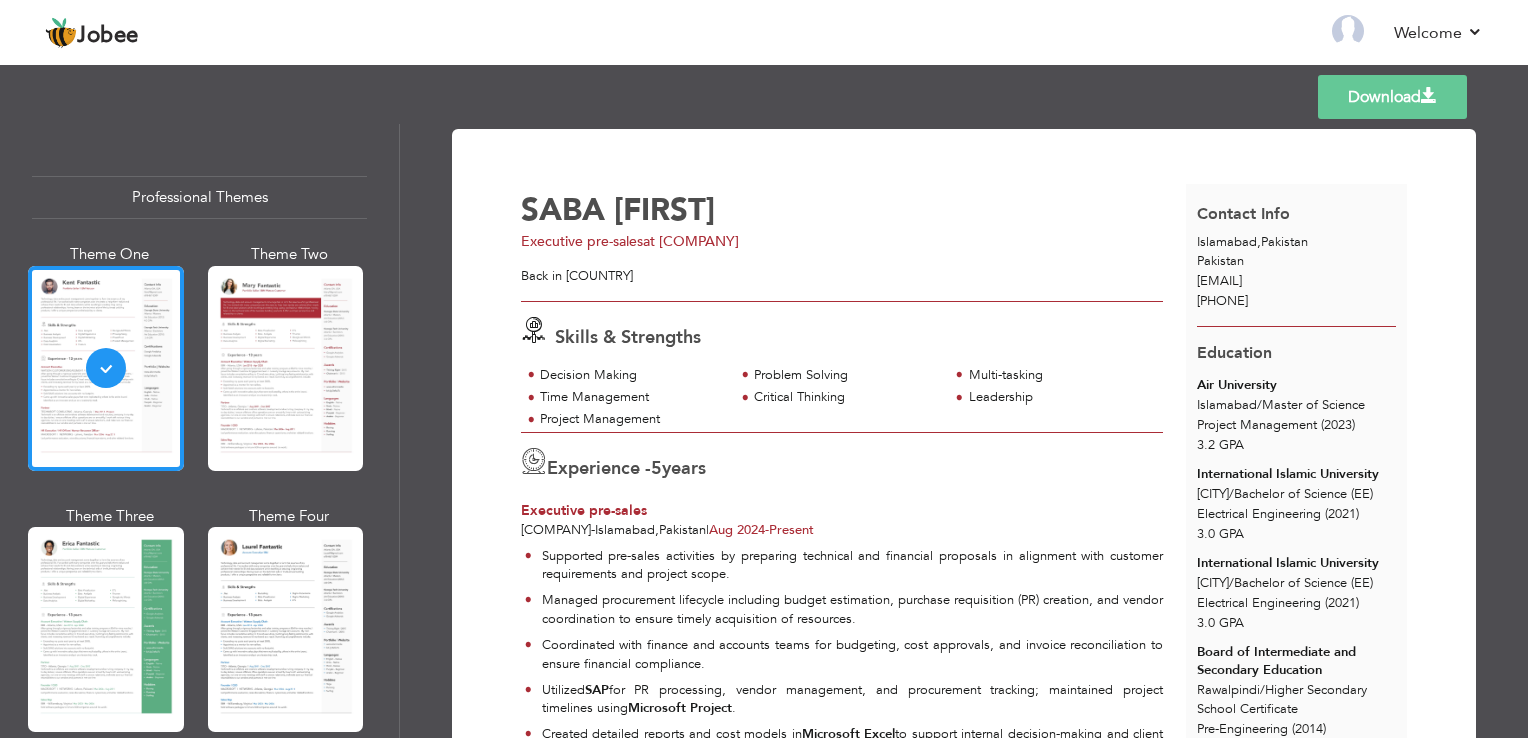 scroll, scrollTop: 0, scrollLeft: 0, axis: both 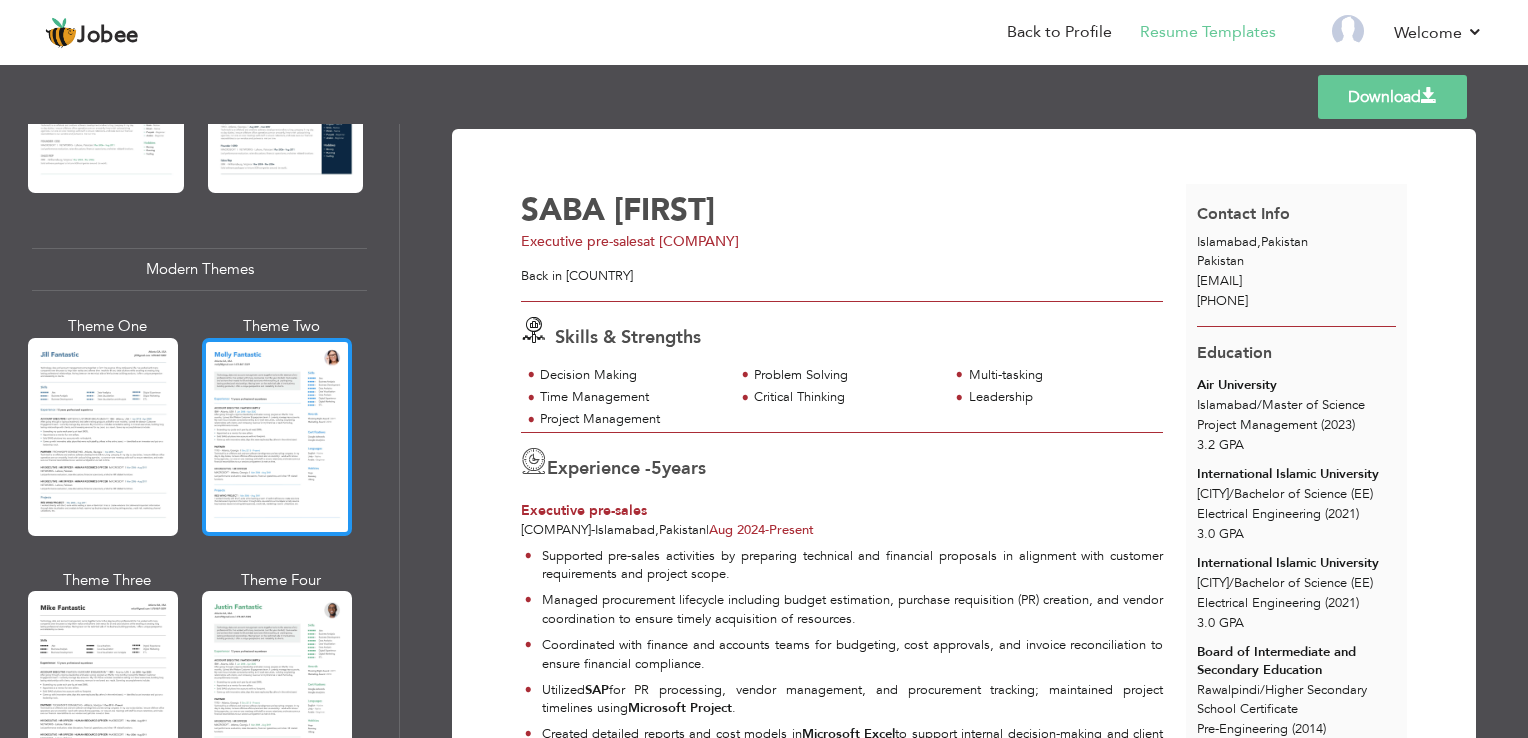click at bounding box center (277, 437) 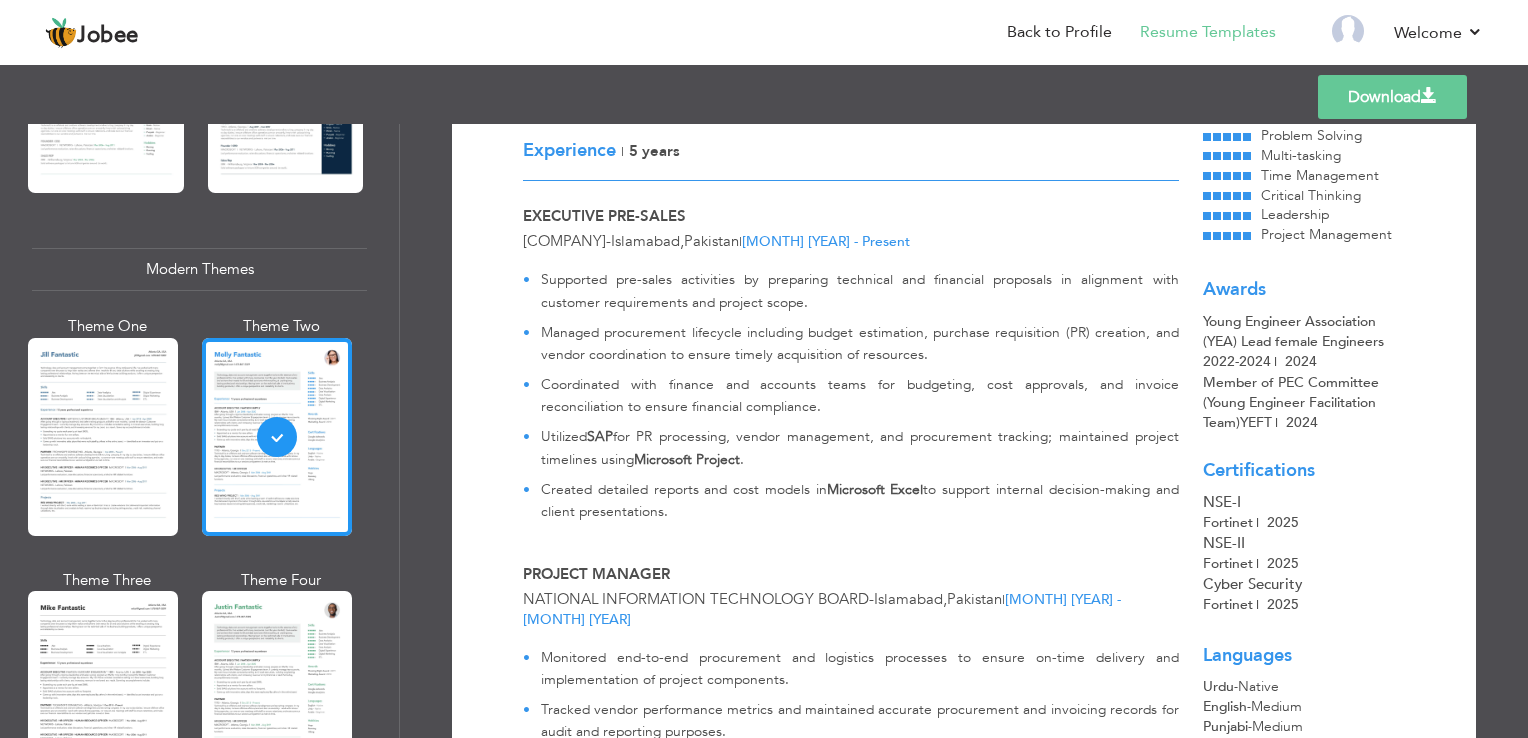 scroll, scrollTop: 400, scrollLeft: 0, axis: vertical 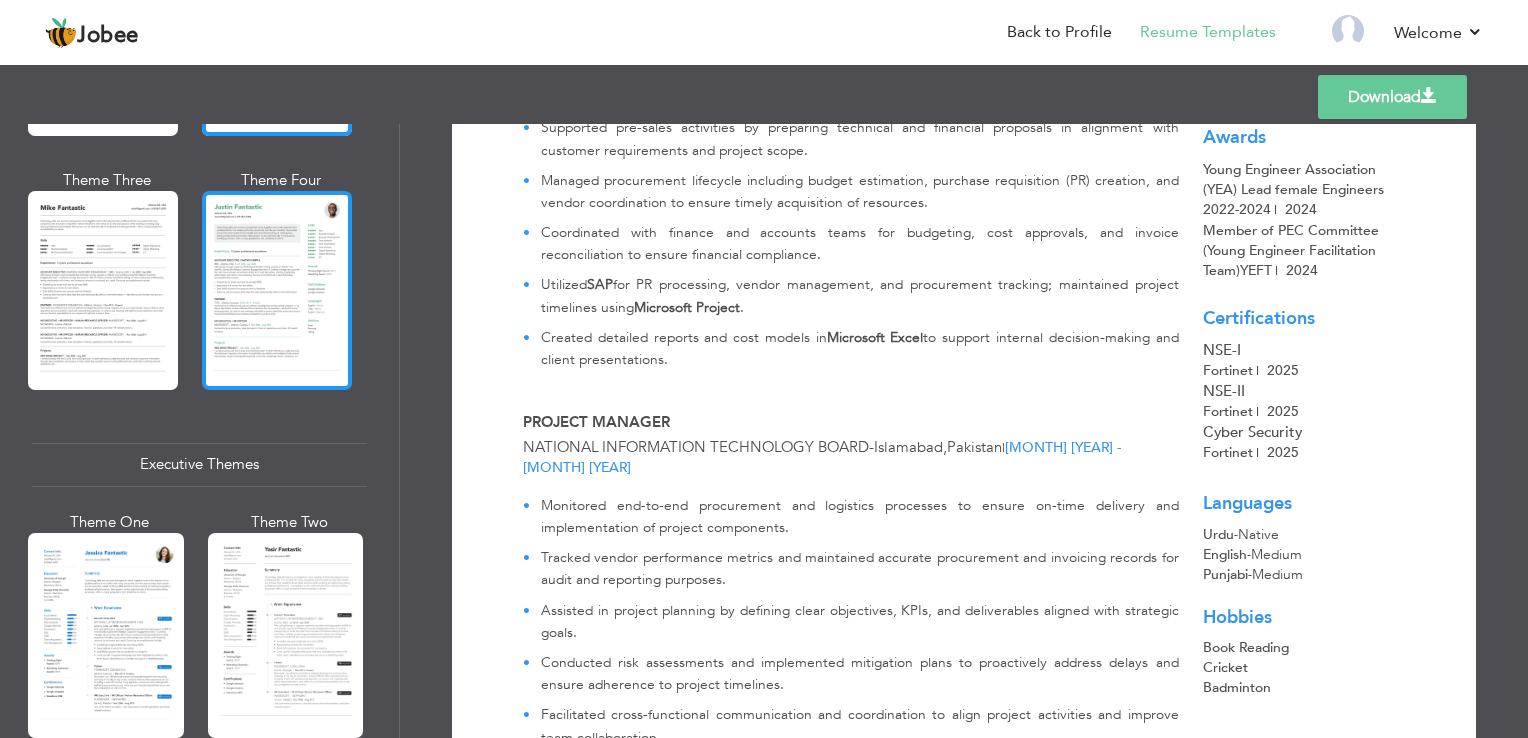 click at bounding box center [277, 290] 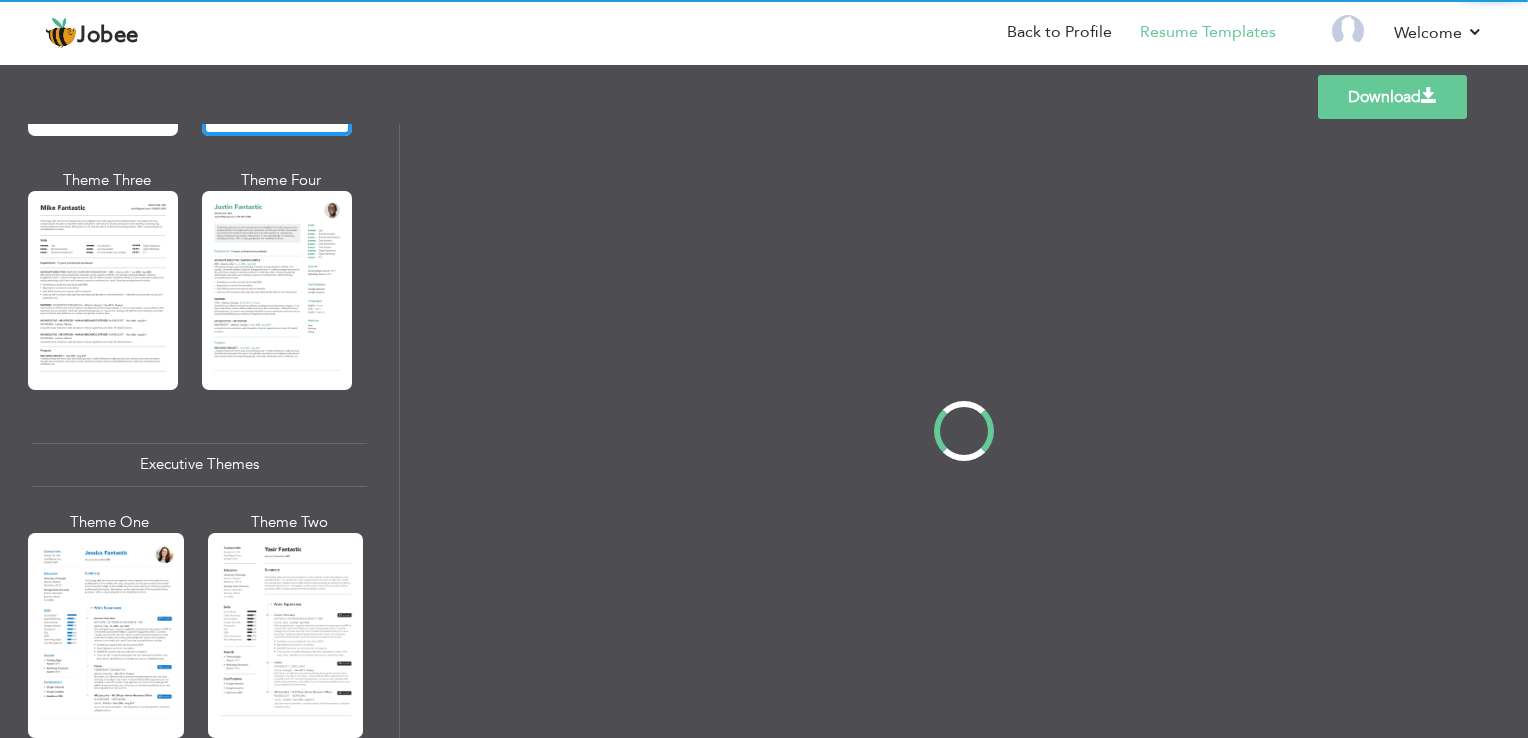 scroll, scrollTop: 0, scrollLeft: 0, axis: both 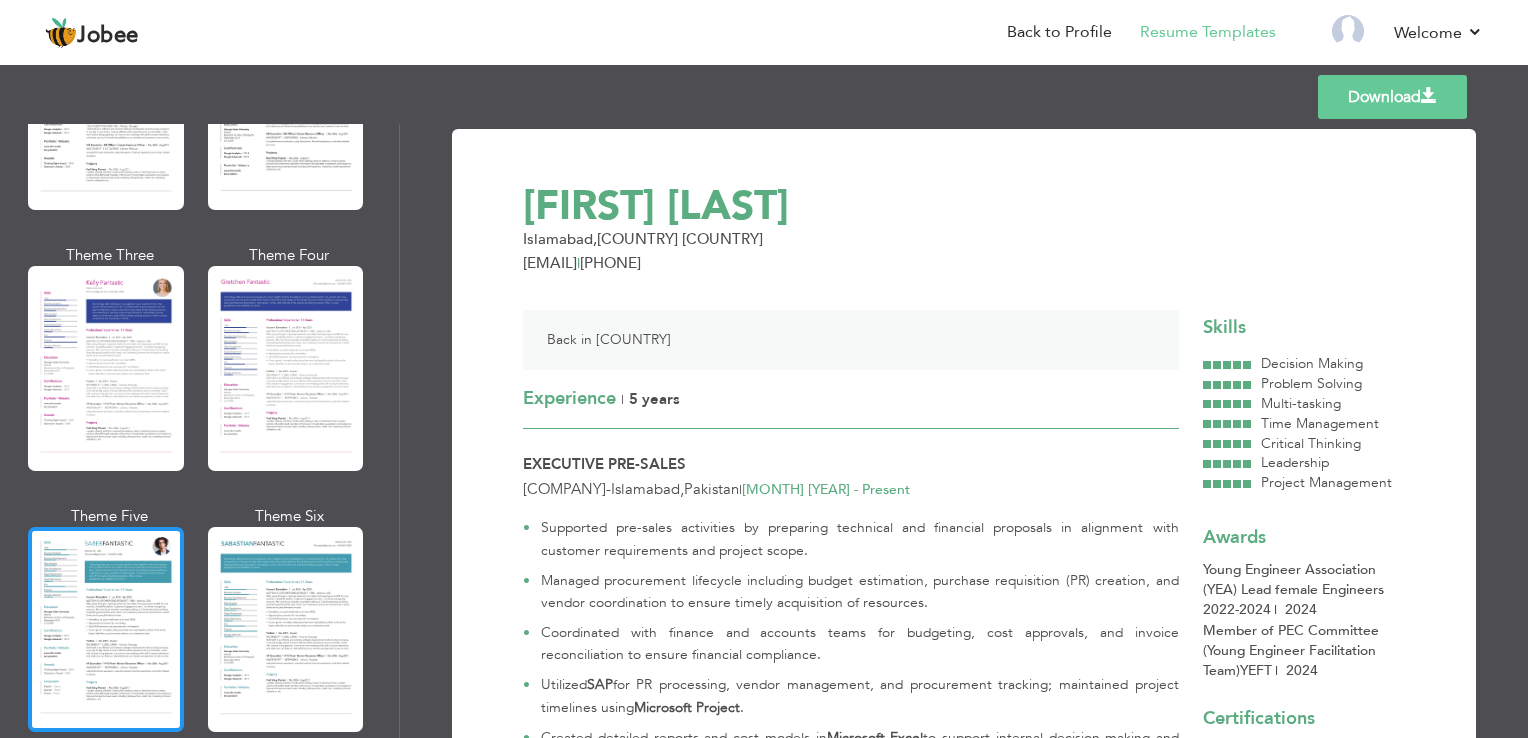 click at bounding box center (106, 629) 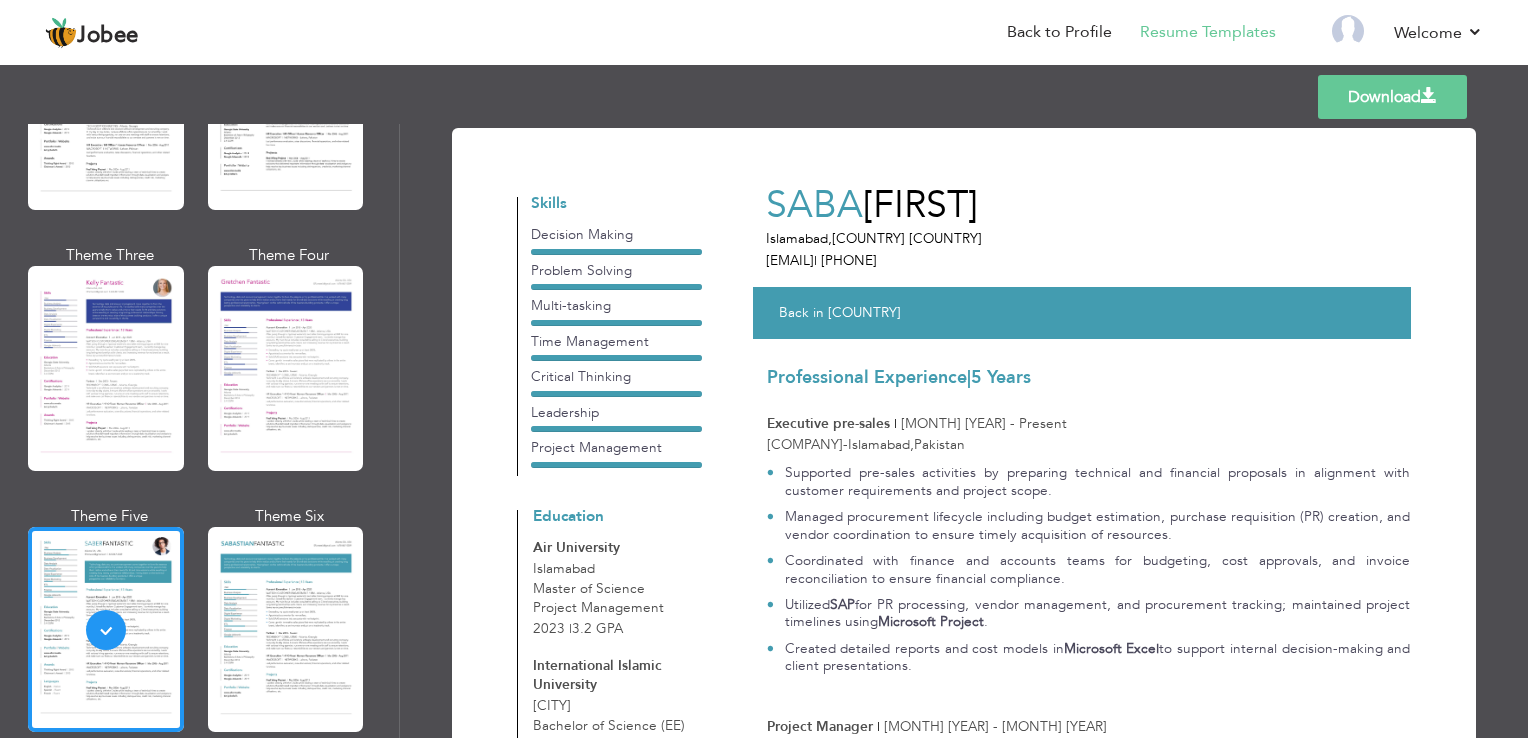 scroll, scrollTop: 0, scrollLeft: 0, axis: both 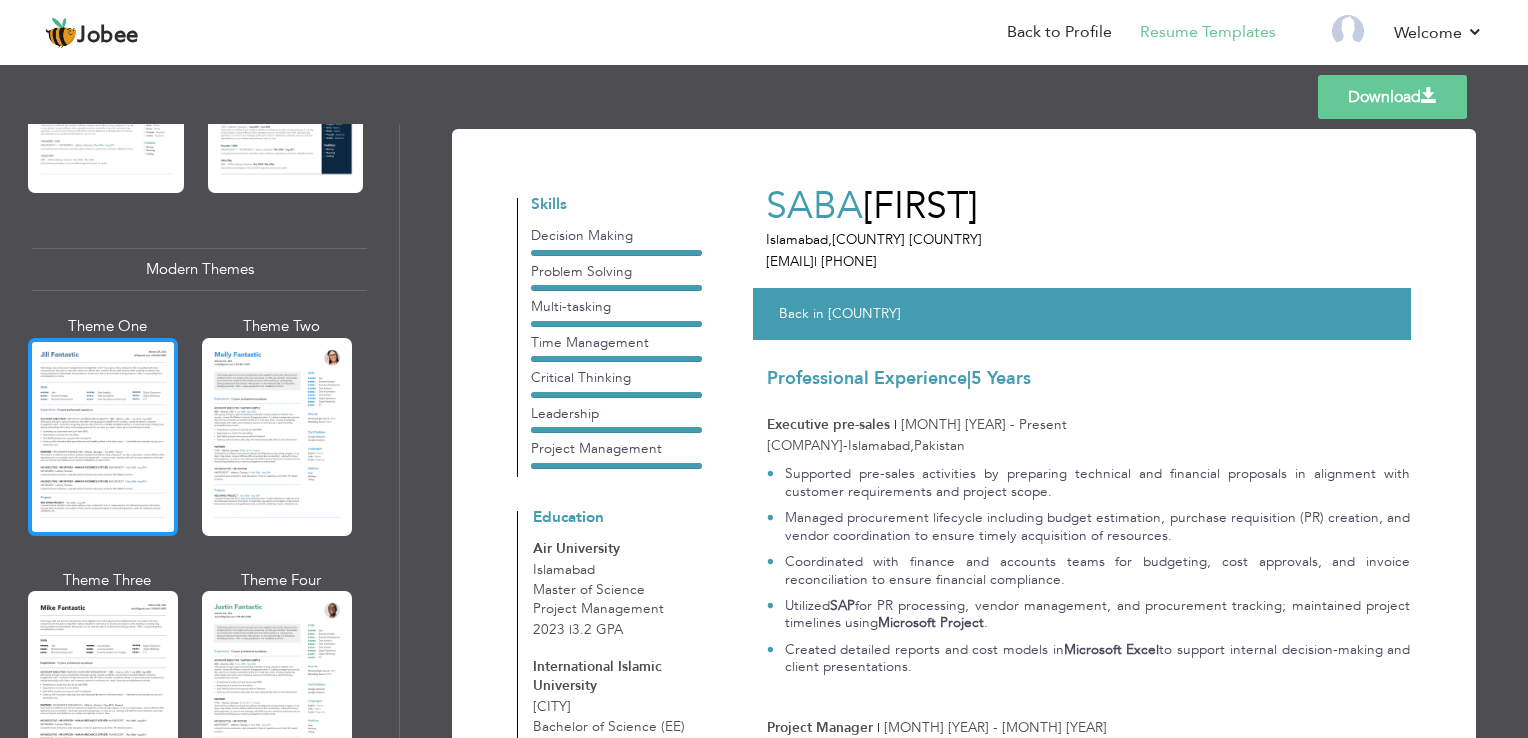 click at bounding box center [103, 437] 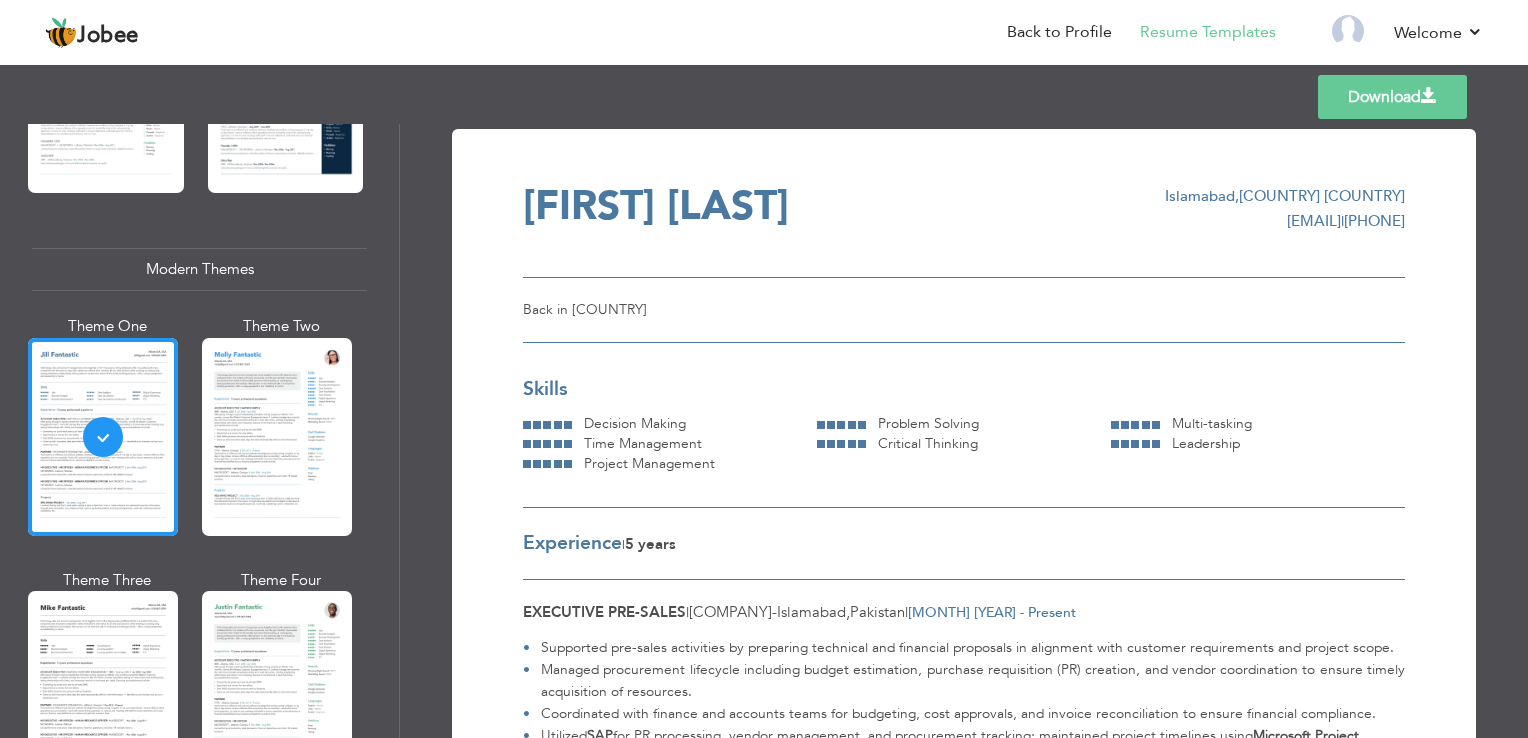 click at bounding box center [103, 690] 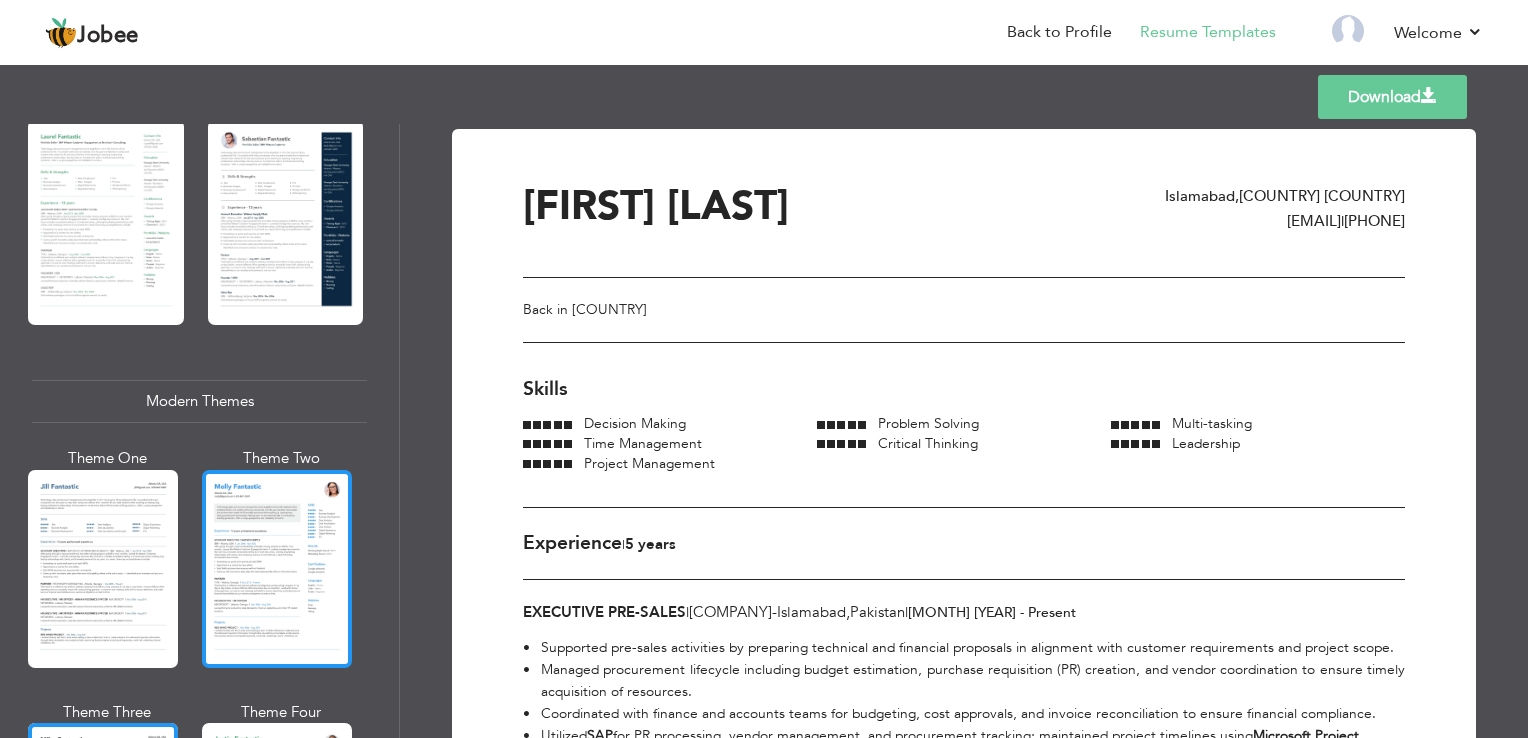 scroll, scrollTop: 500, scrollLeft: 0, axis: vertical 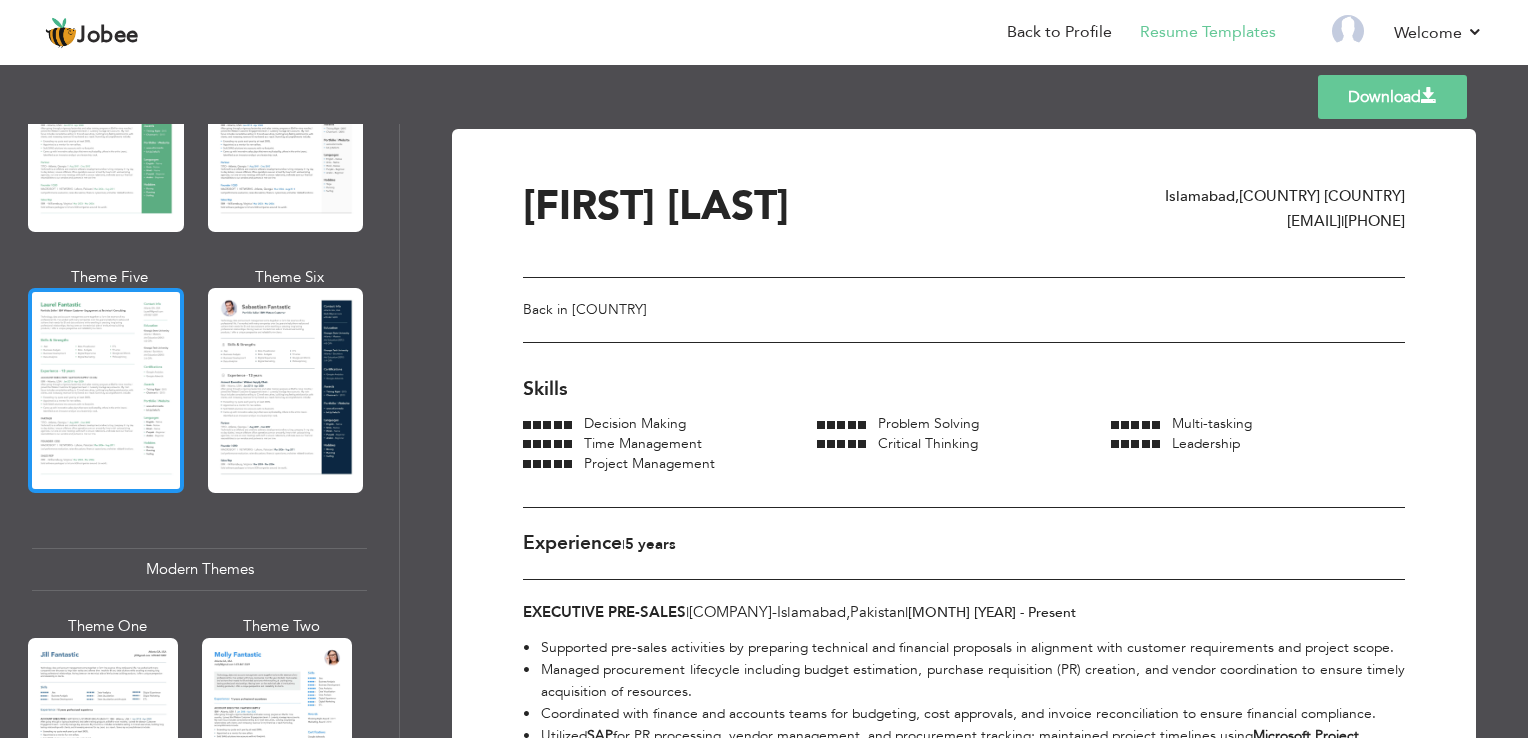click at bounding box center (106, 390) 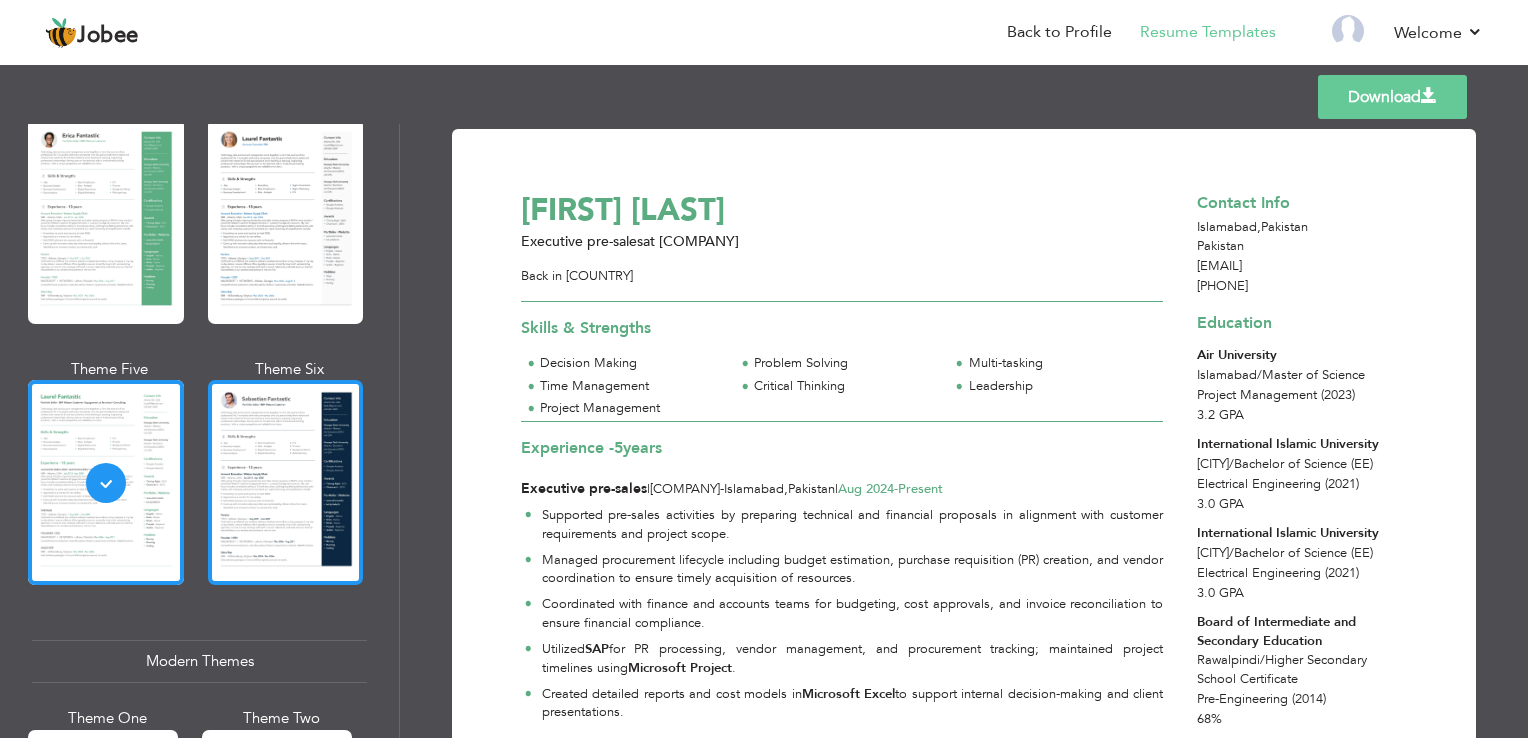 scroll, scrollTop: 300, scrollLeft: 0, axis: vertical 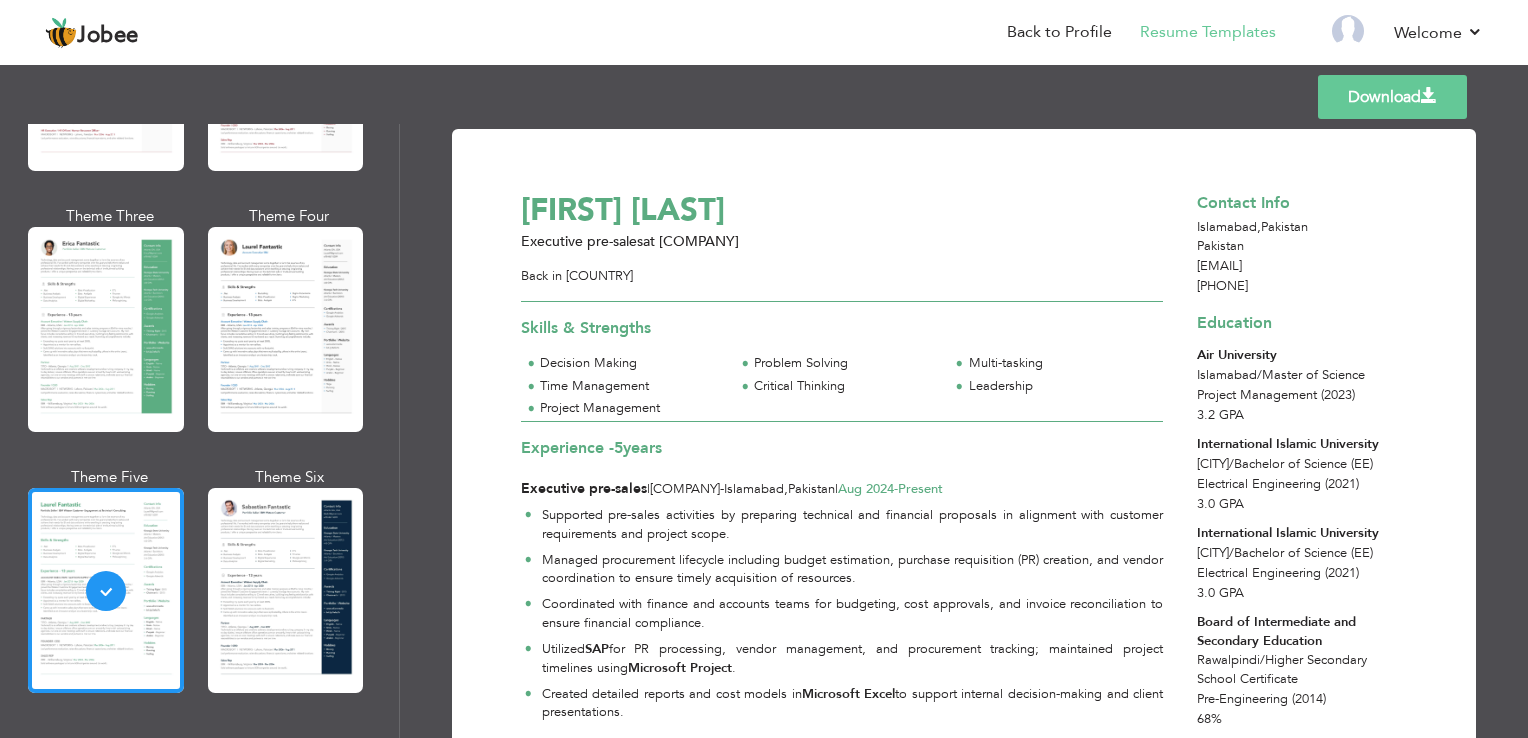 click on "Templates
Download" at bounding box center (764, 97) 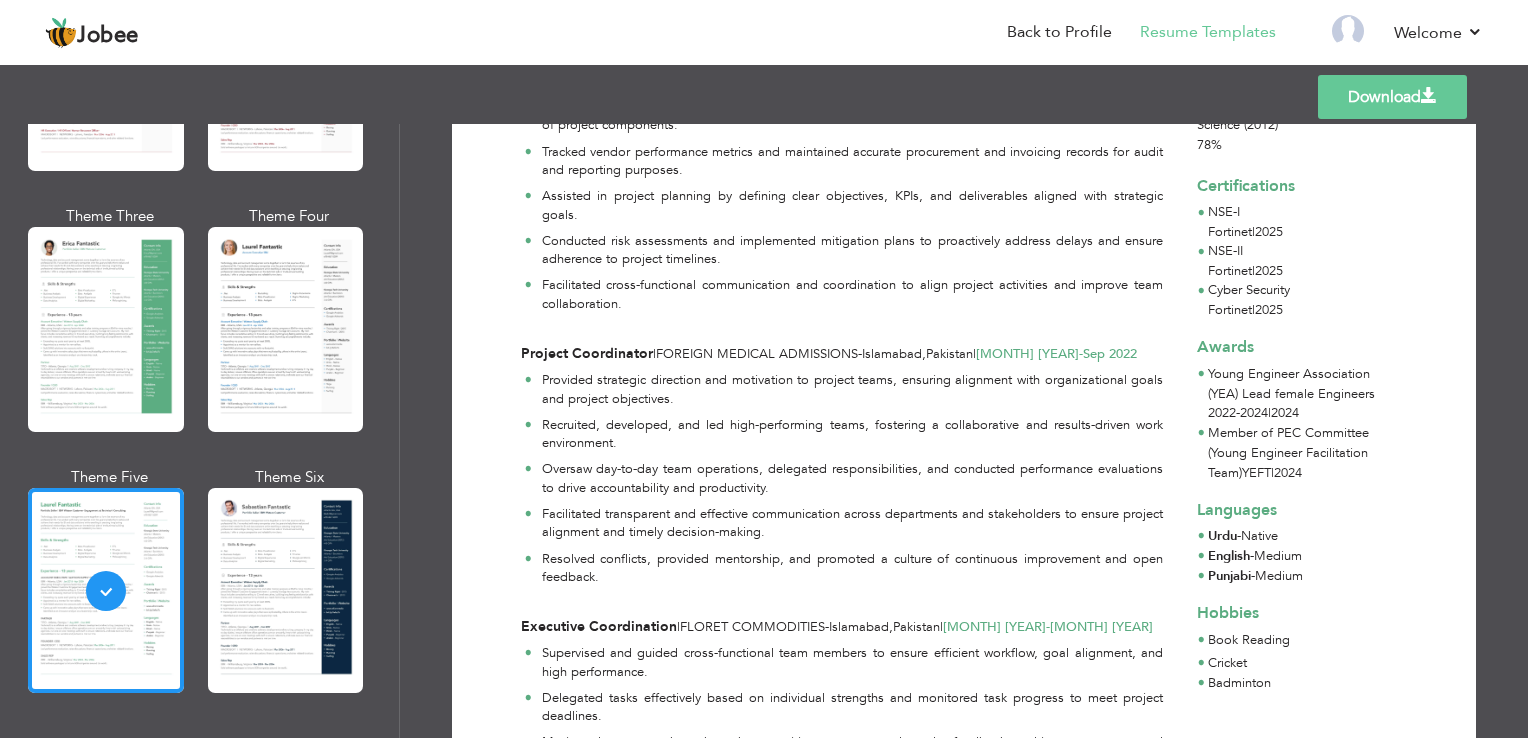 scroll, scrollTop: 900, scrollLeft: 0, axis: vertical 